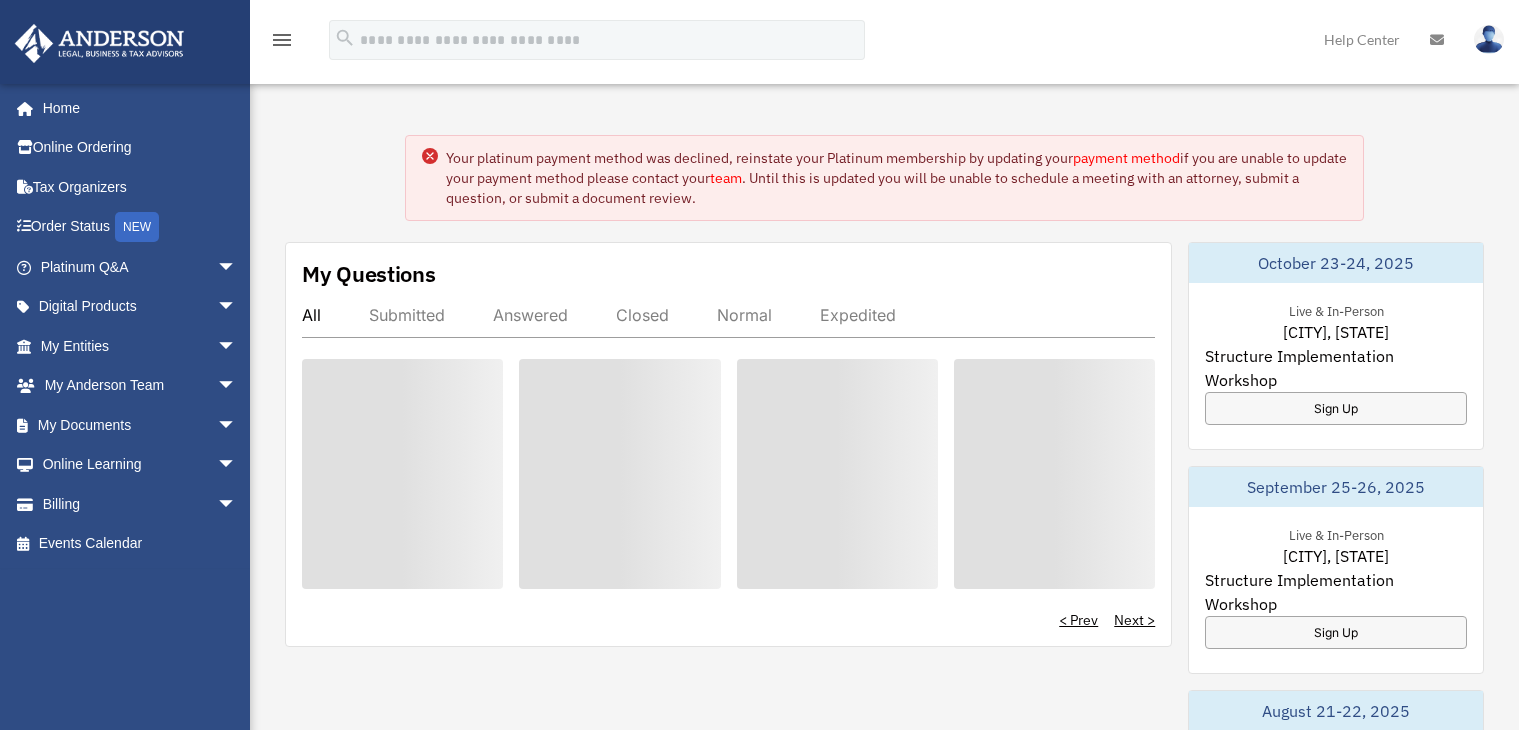 scroll, scrollTop: 0, scrollLeft: 0, axis: both 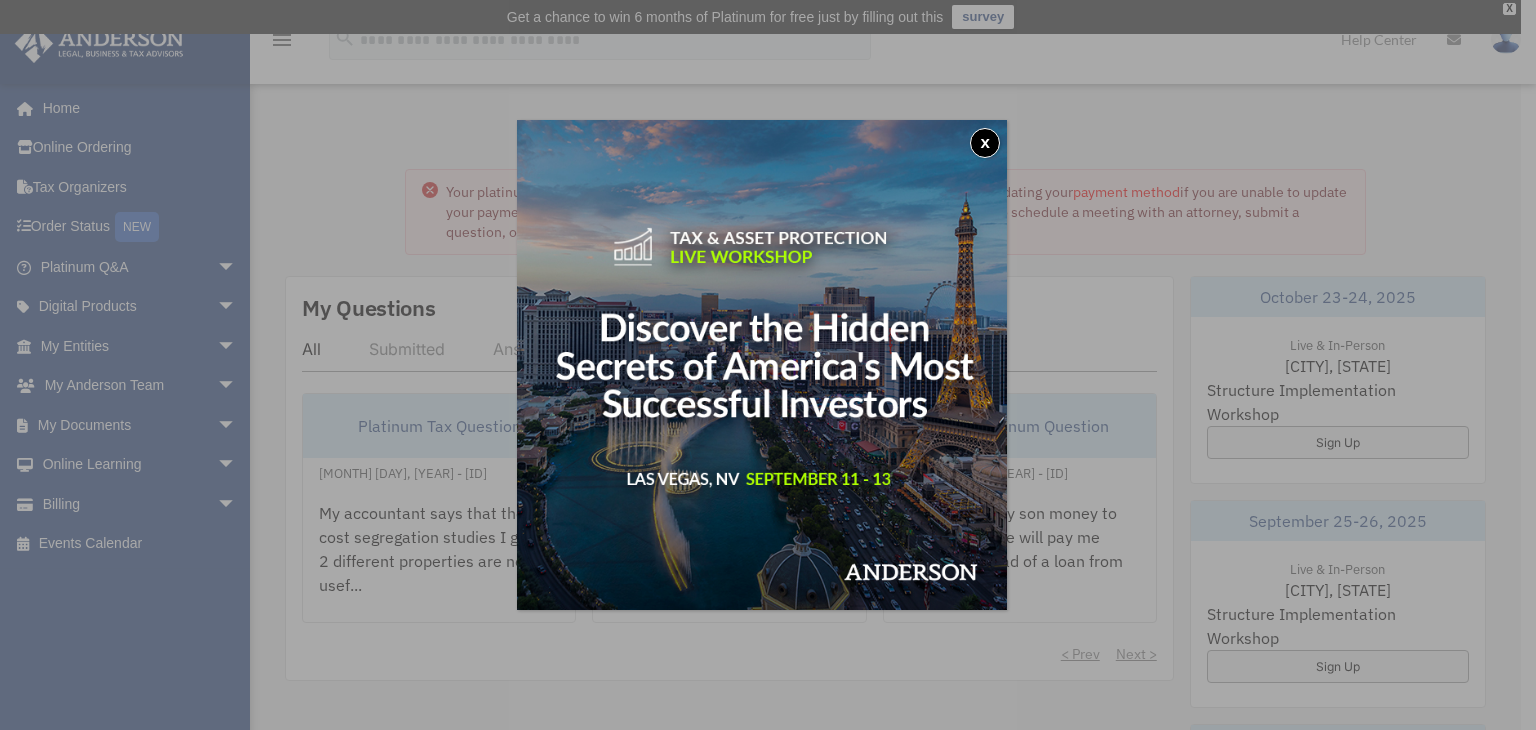 click on "x" at bounding box center (985, 143) 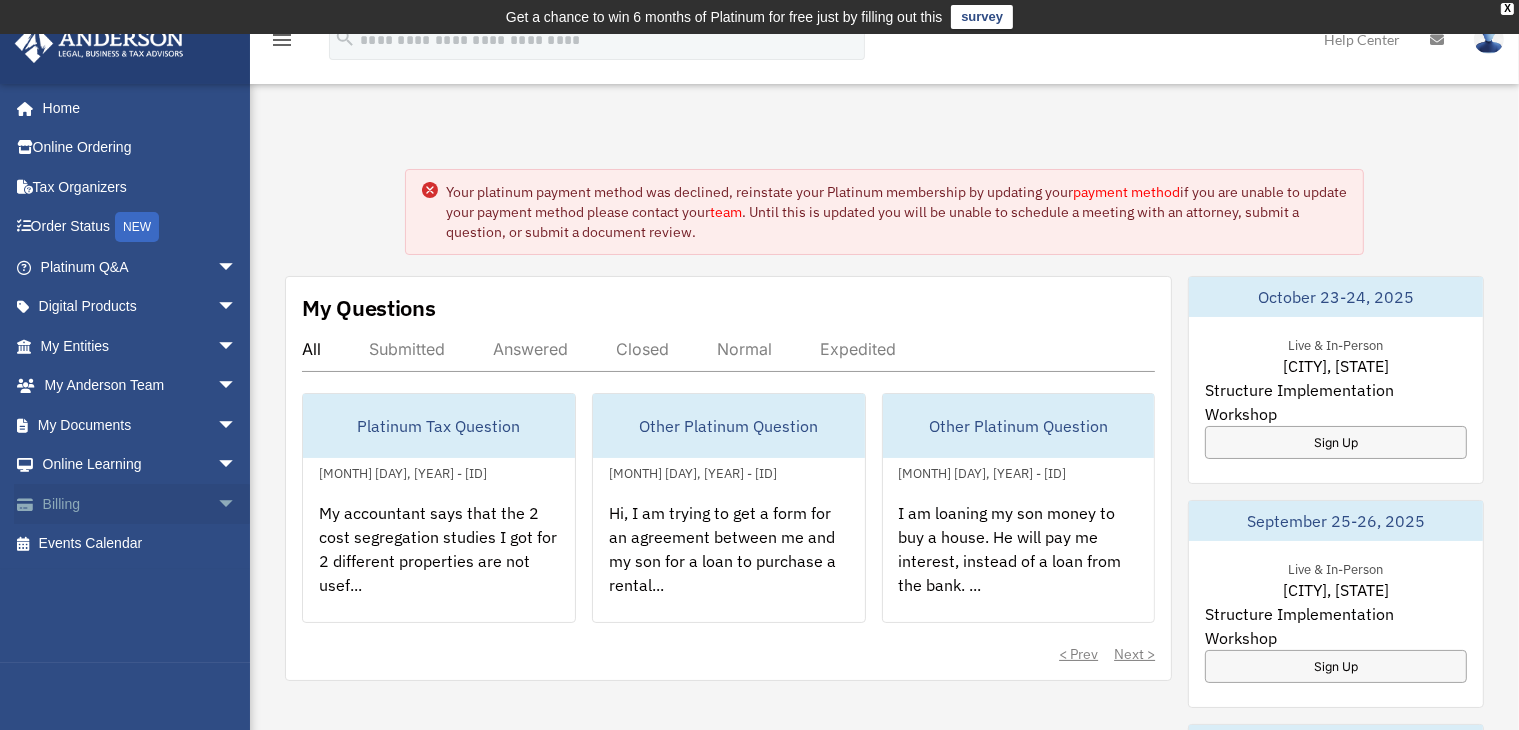click on "Billing arrow_drop_down" at bounding box center (140, 504) 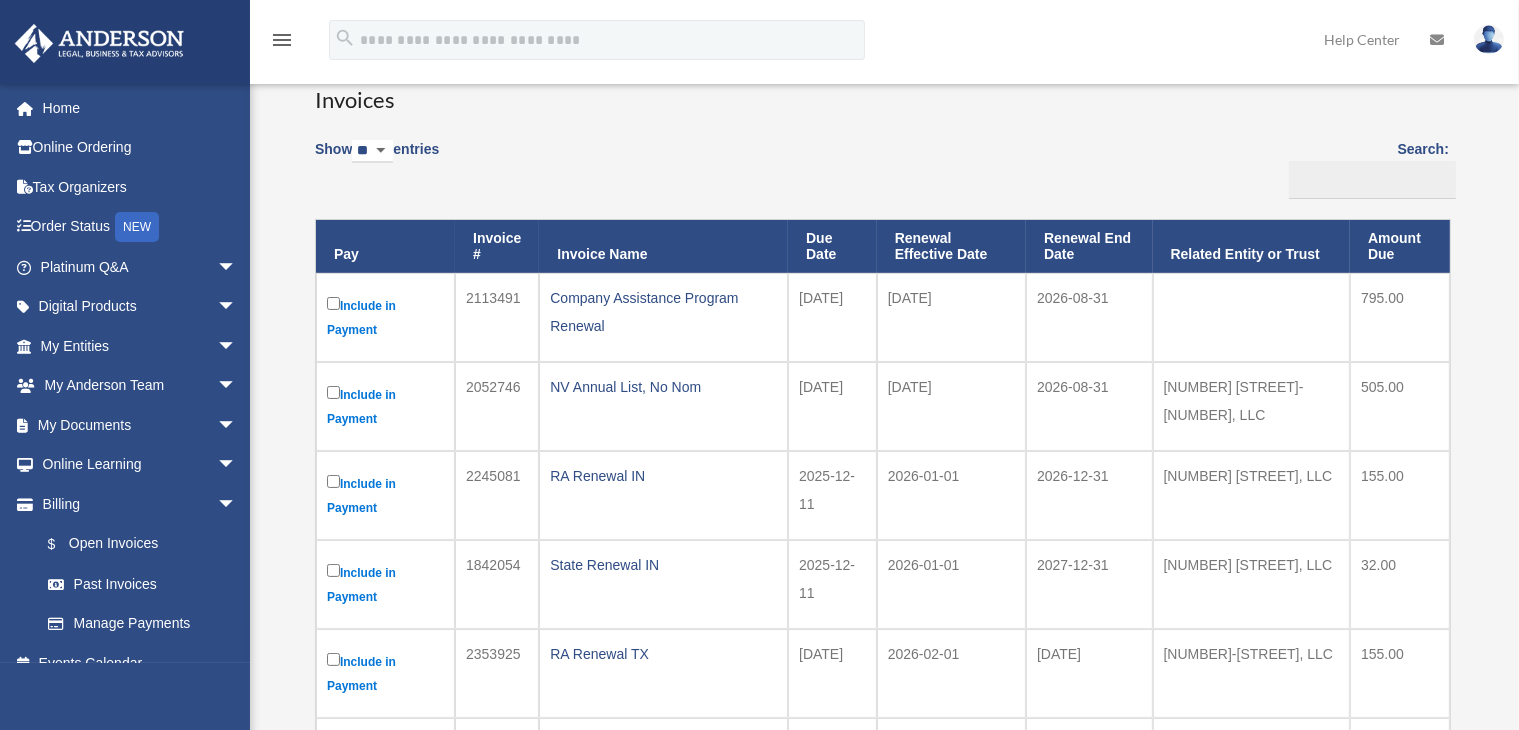 scroll, scrollTop: 172, scrollLeft: 0, axis: vertical 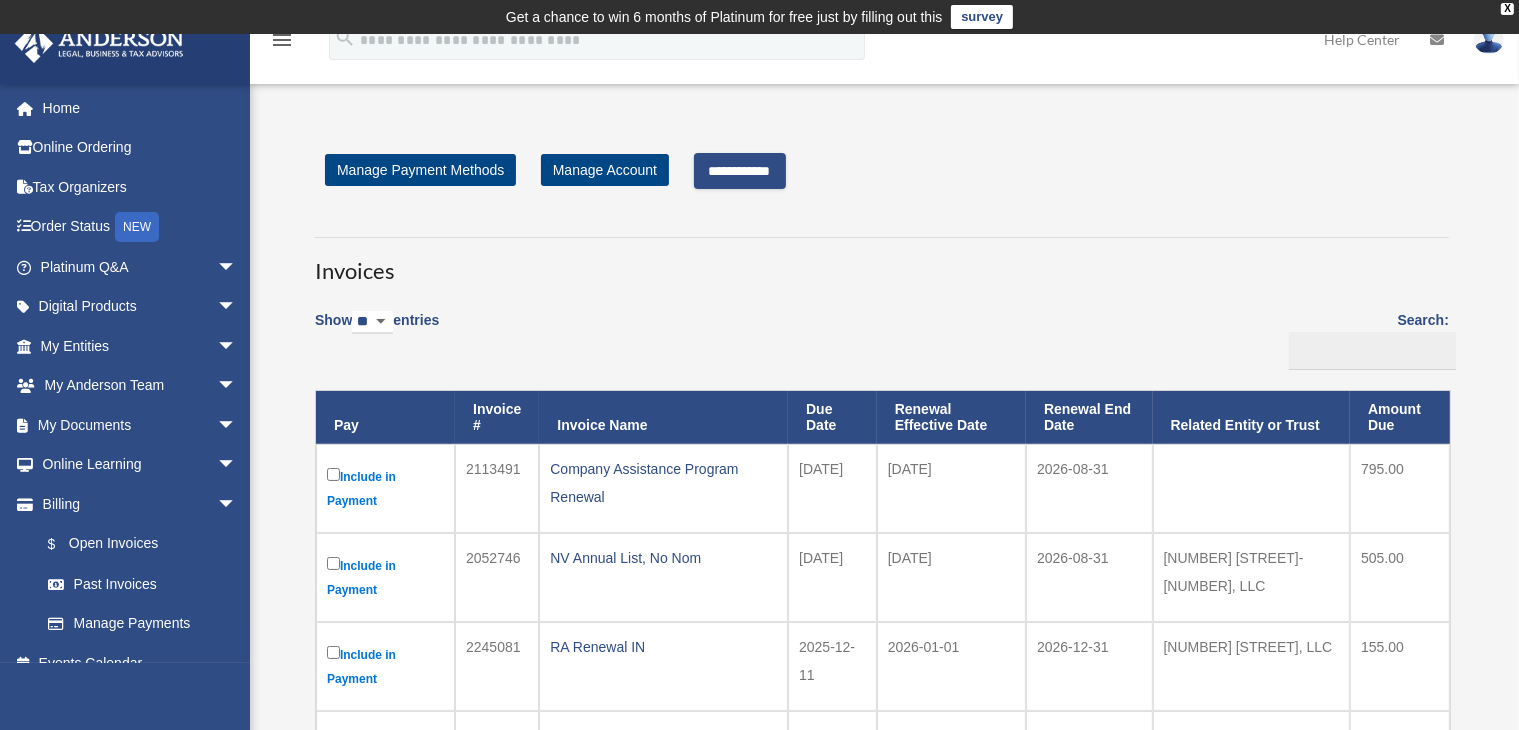 click on "**********" at bounding box center (740, 171) 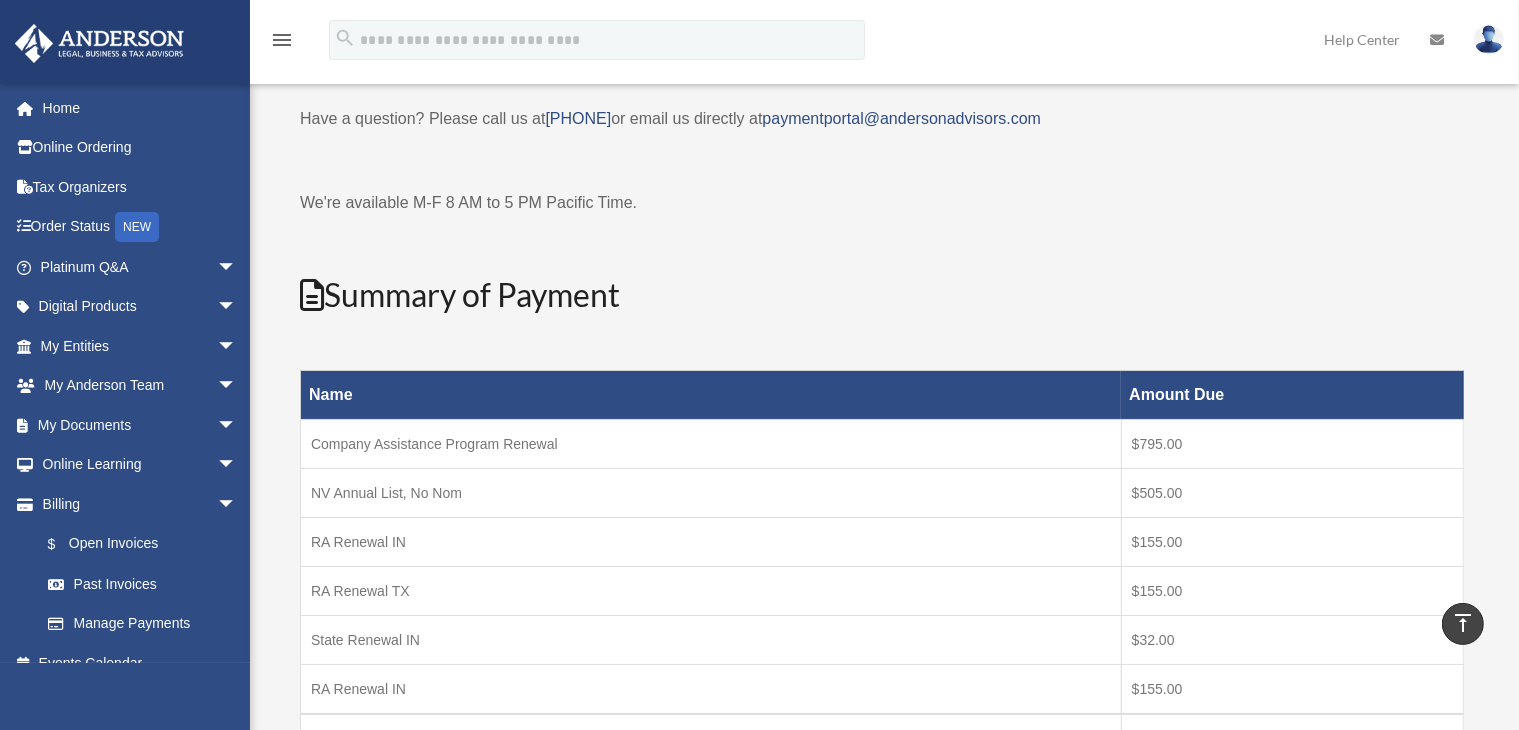 scroll, scrollTop: 0, scrollLeft: 0, axis: both 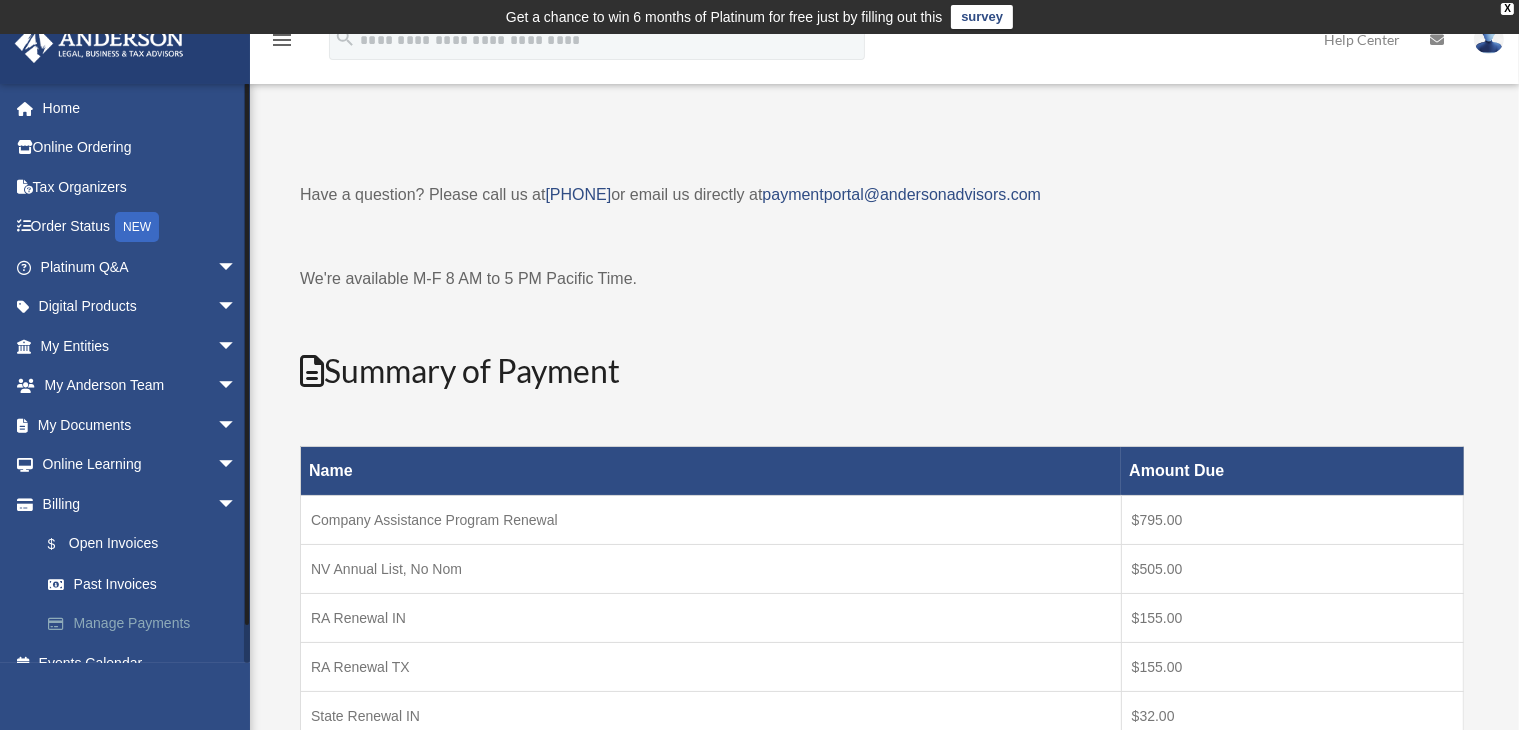 click on "Manage Payments" at bounding box center (147, 624) 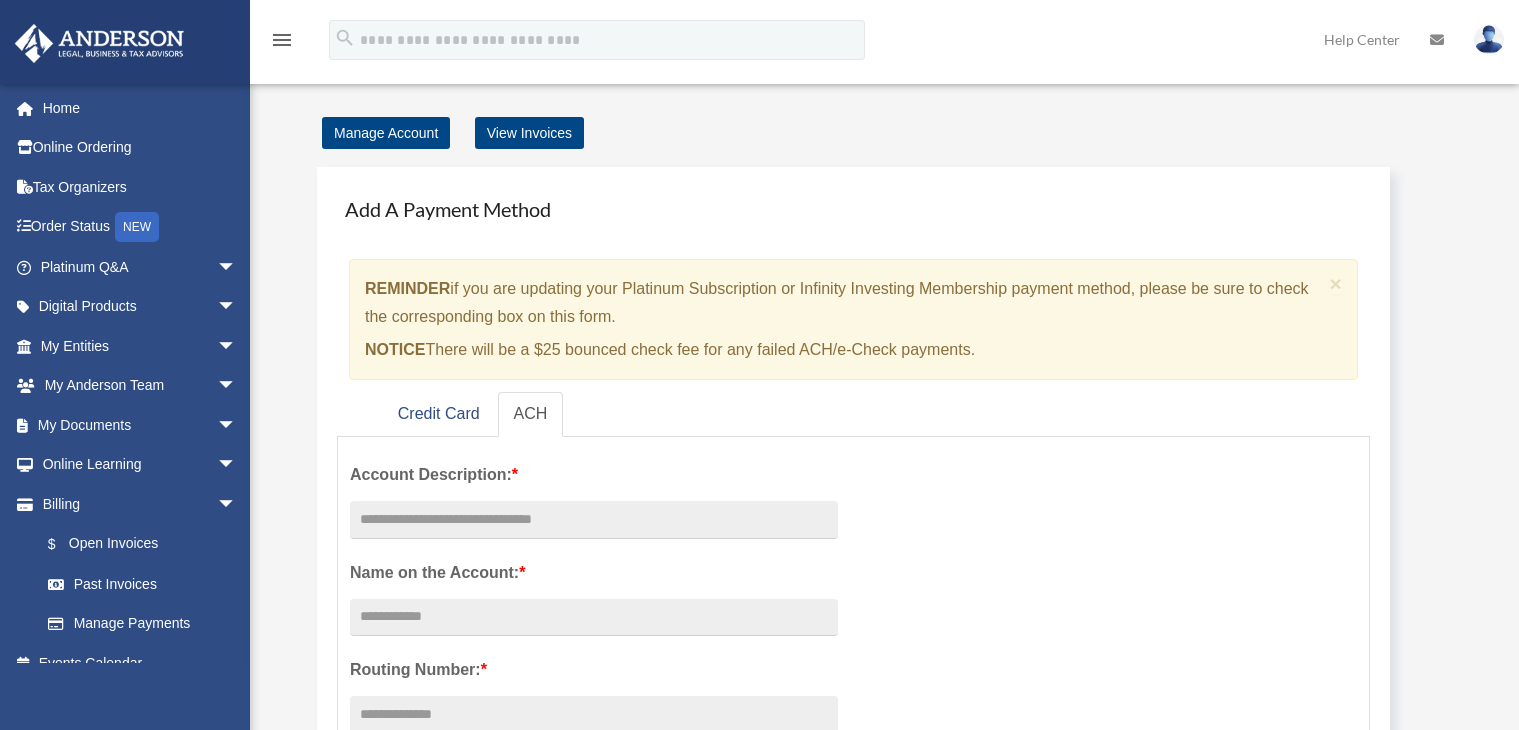 scroll, scrollTop: 0, scrollLeft: 0, axis: both 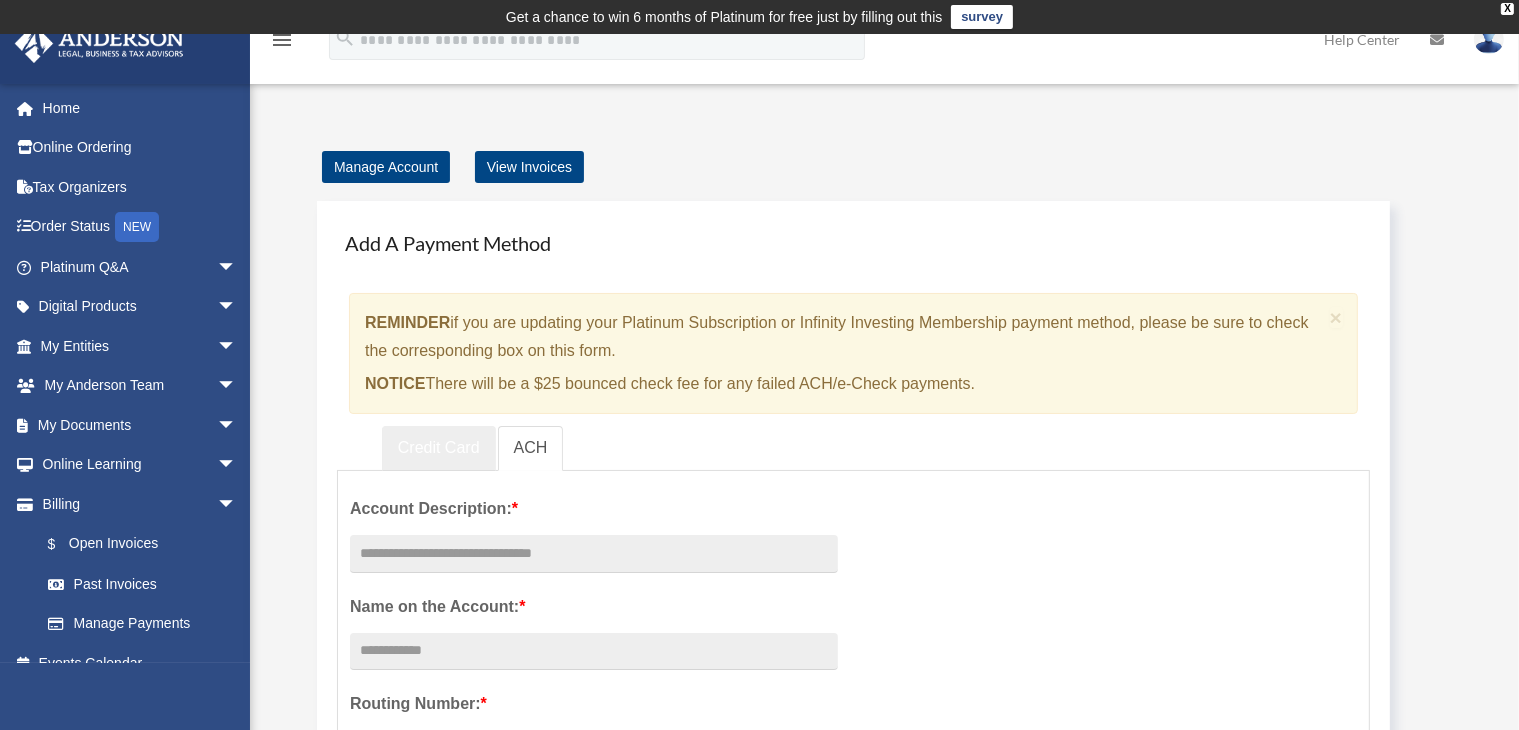 click on "Credit Card" at bounding box center [439, 448] 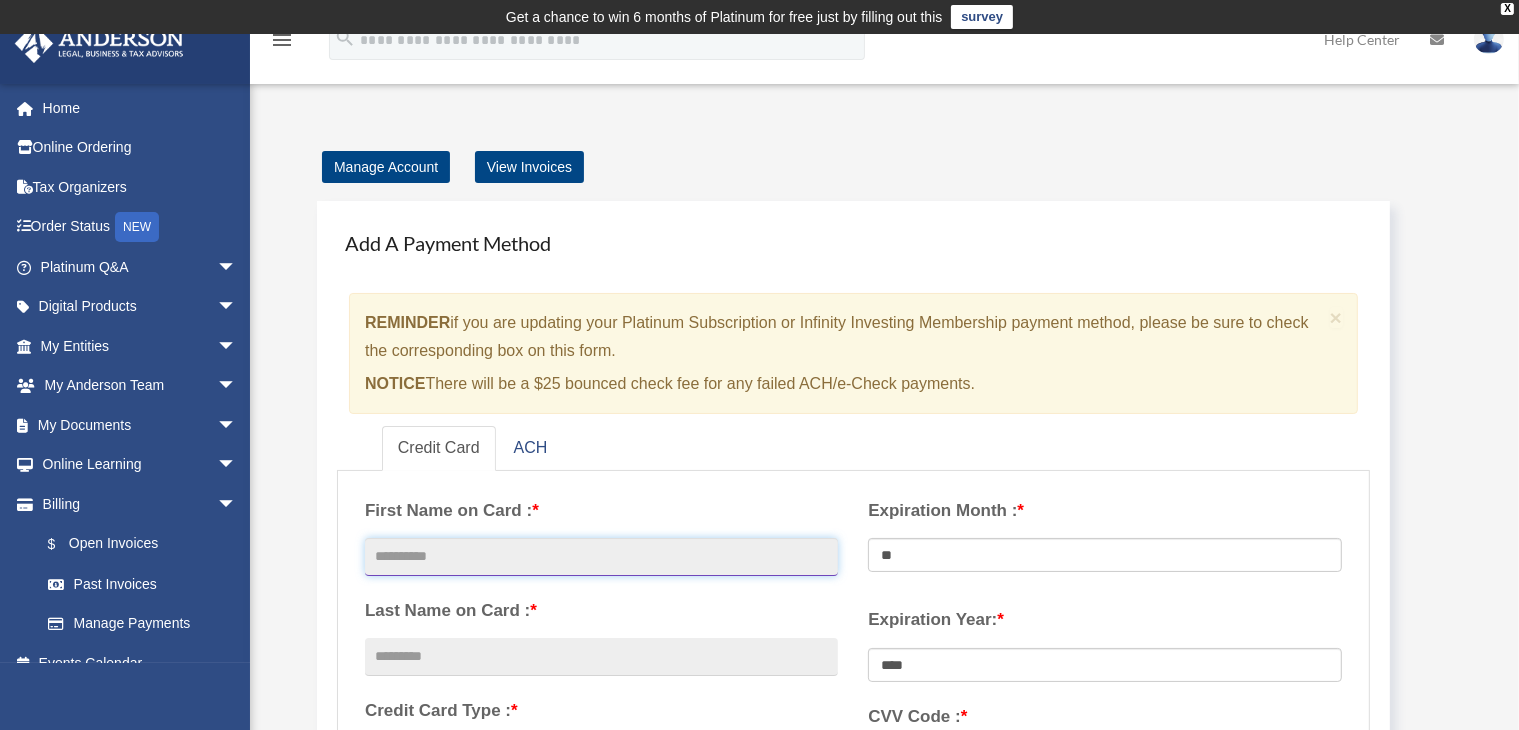 click at bounding box center [601, 557] 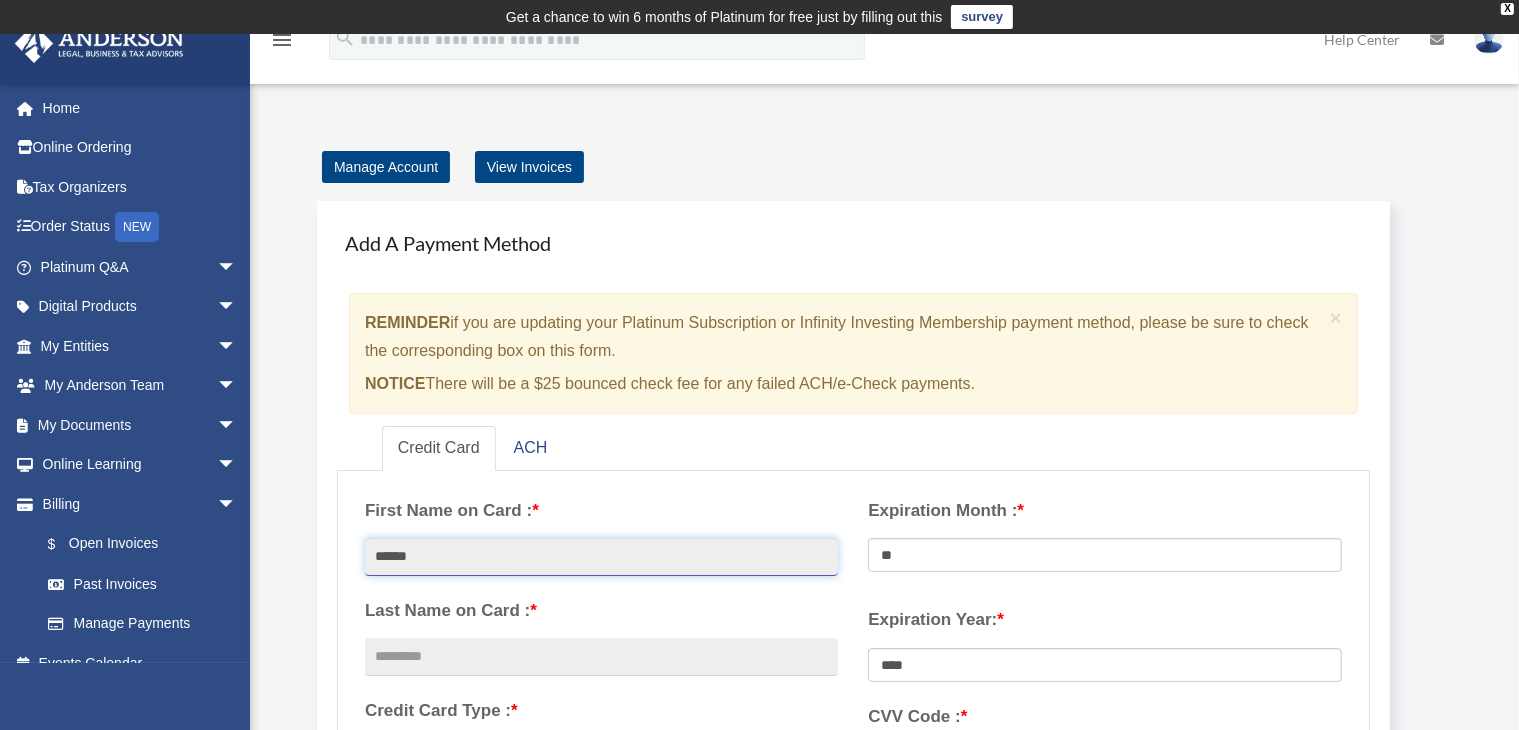 type on "******" 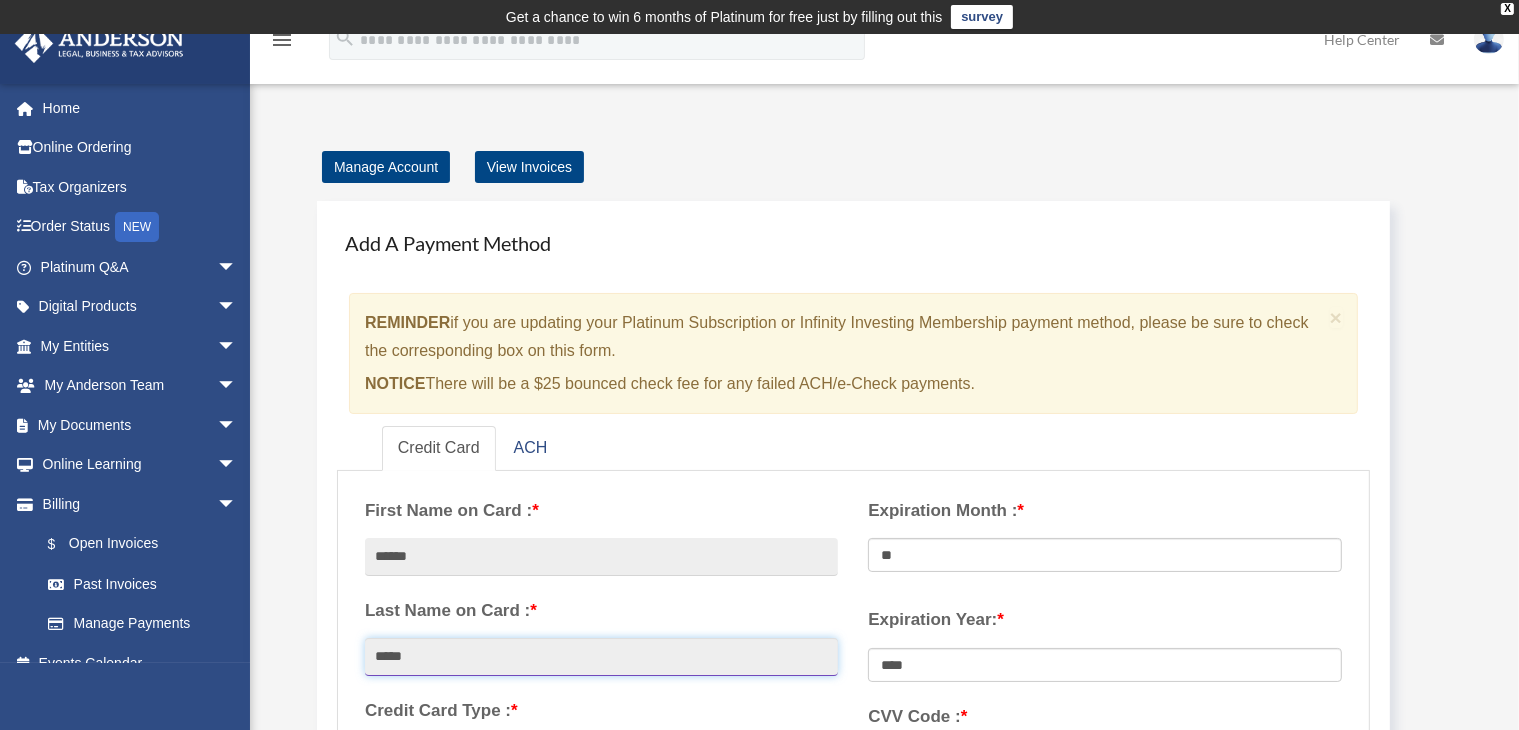 type on "*****" 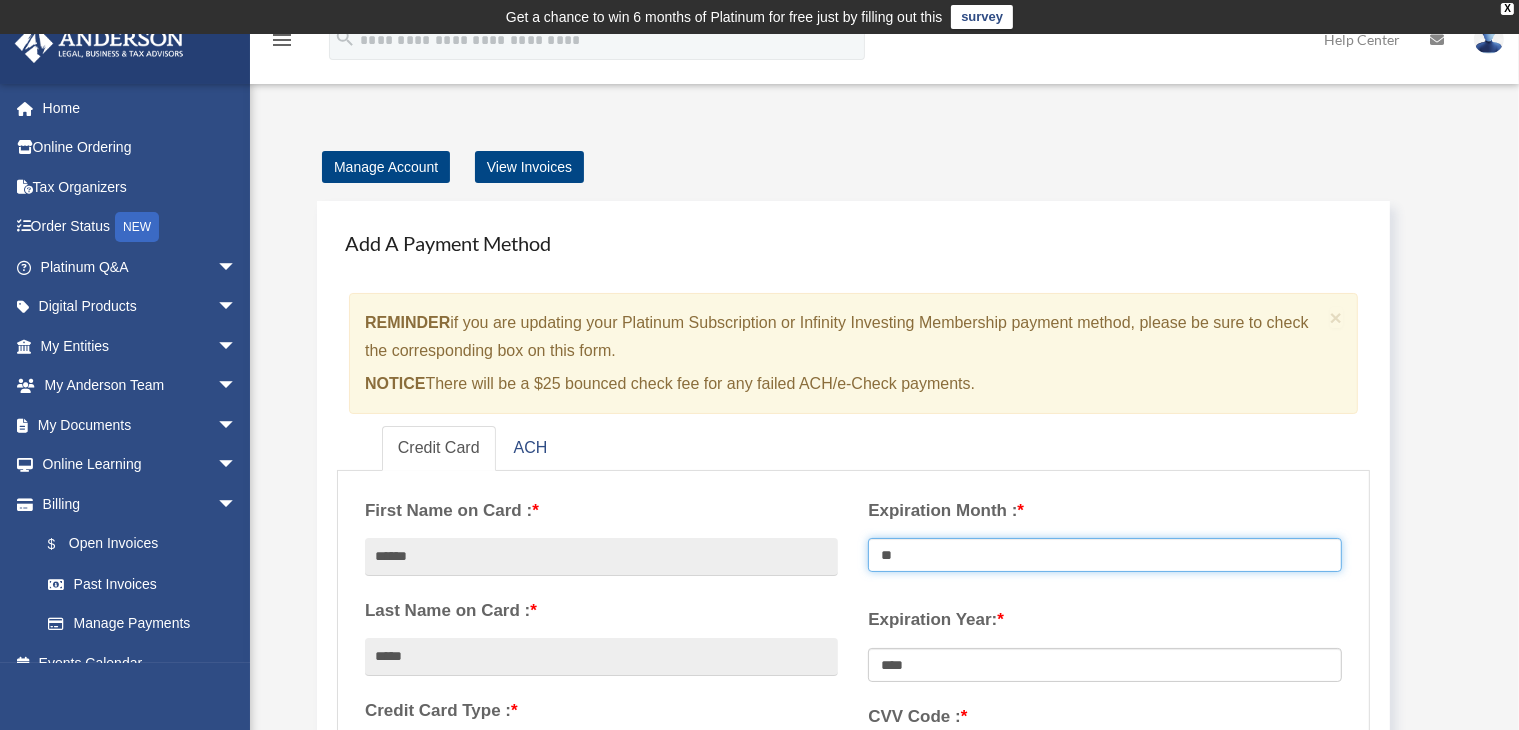 click on "**
**
**
**
**
**
**
** ** ** ** **" at bounding box center [1104, 555] 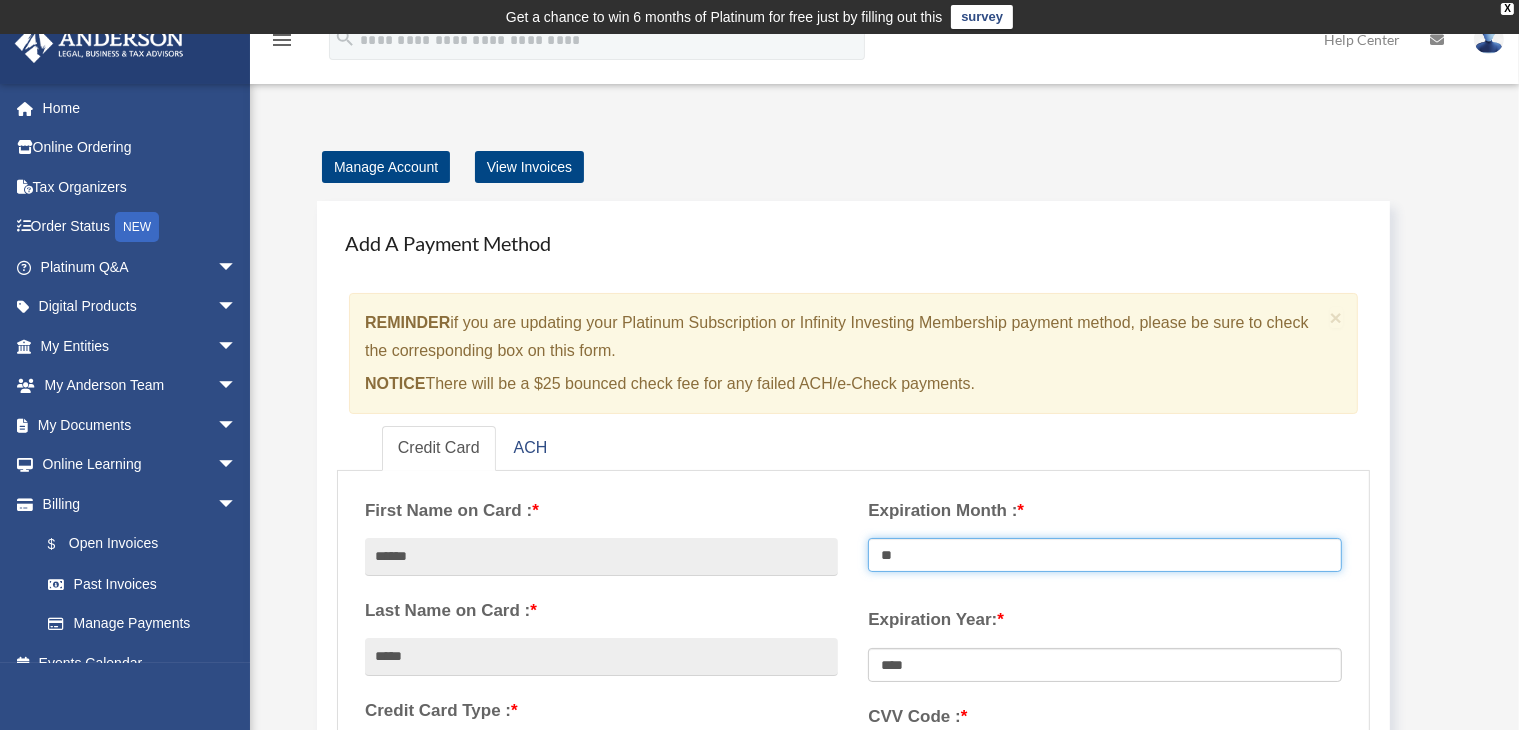 select on "**" 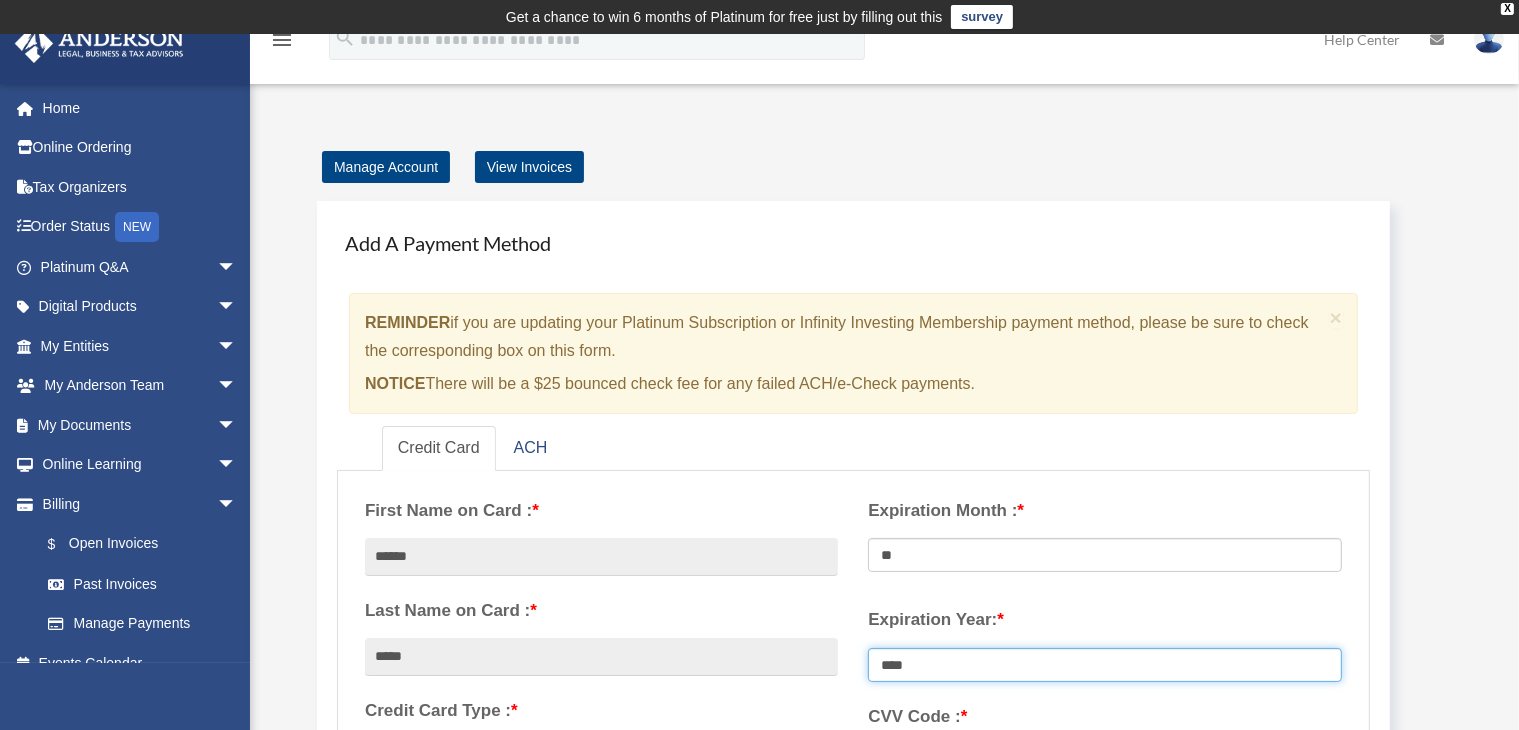 click on "****
****
****
****
****
****
****
**** ****" at bounding box center (1104, 665) 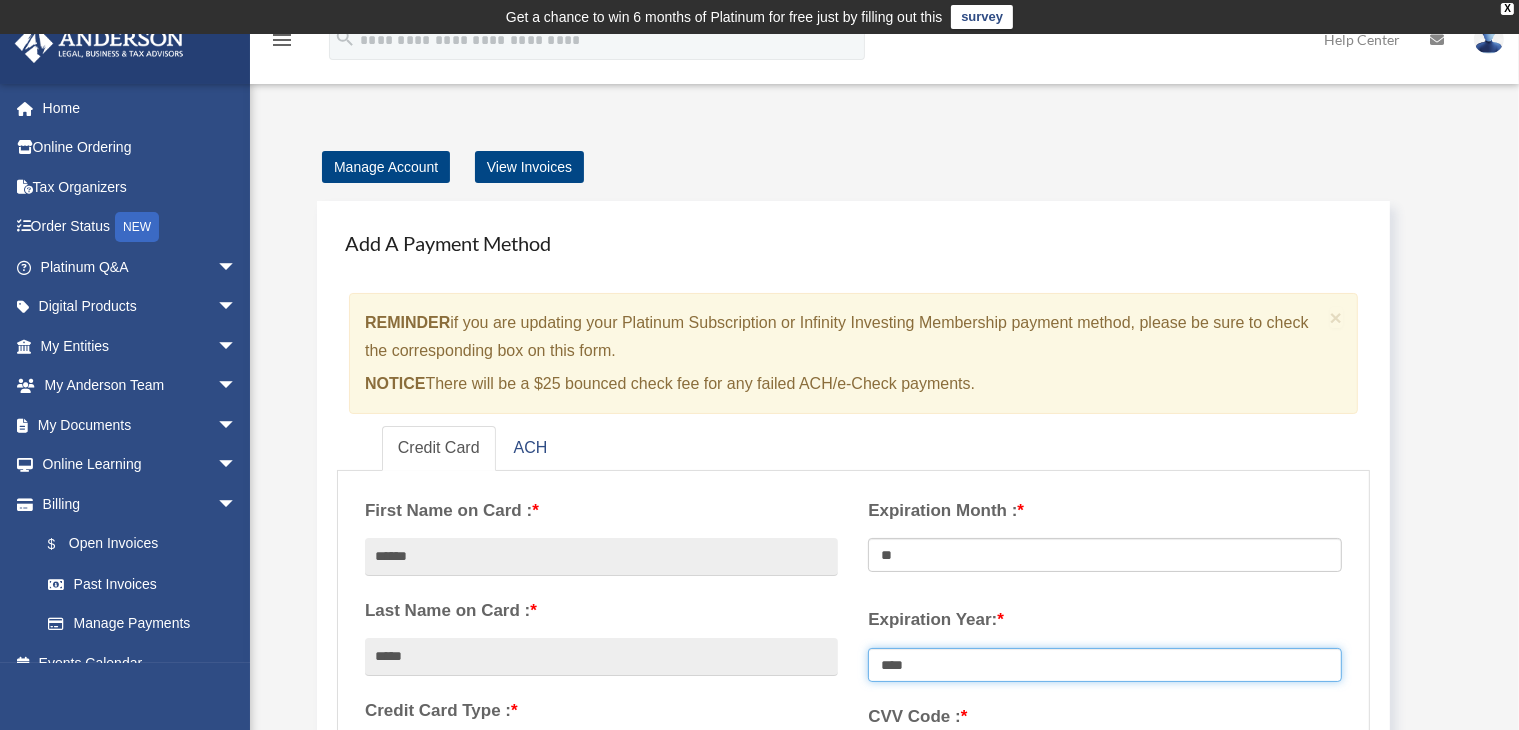 select on "****" 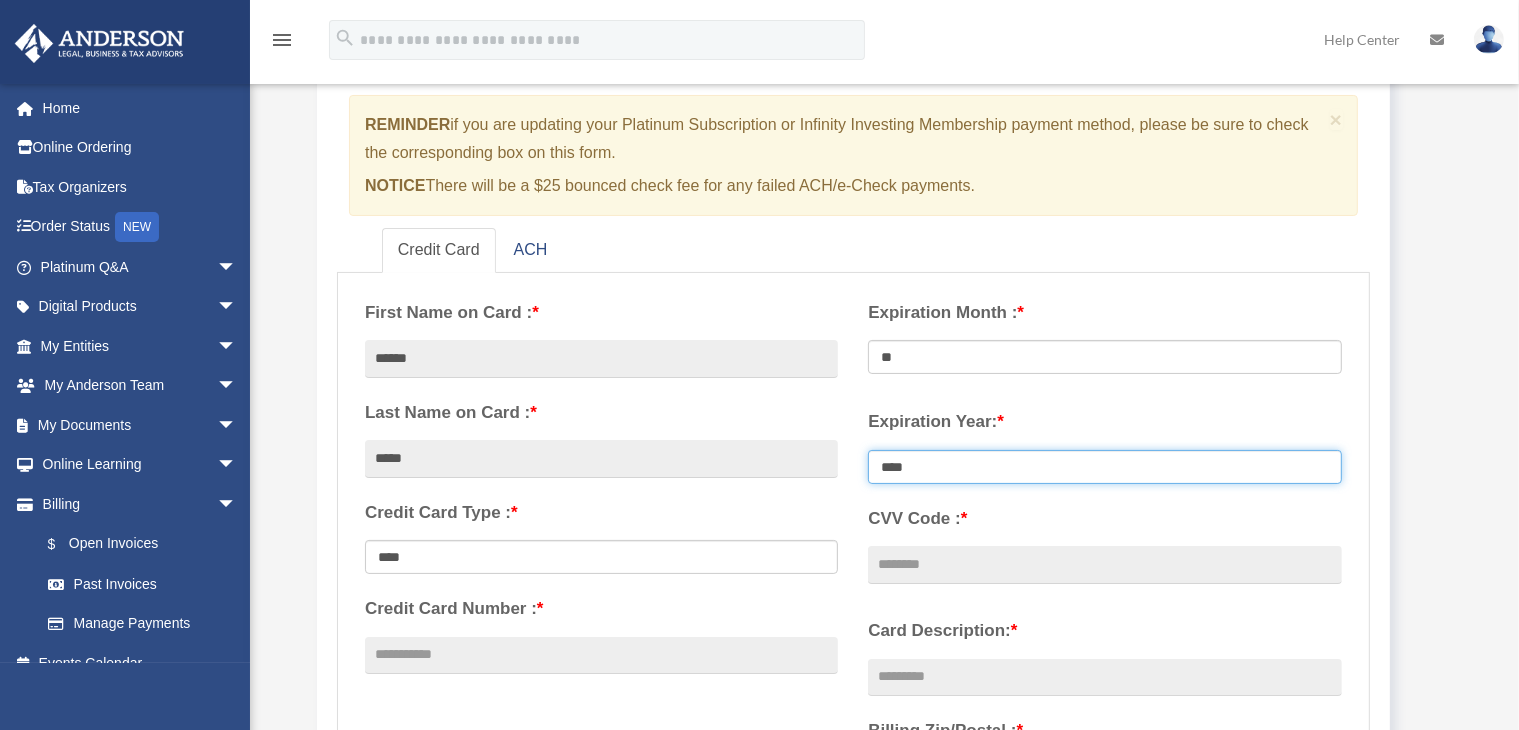 scroll, scrollTop: 199, scrollLeft: 0, axis: vertical 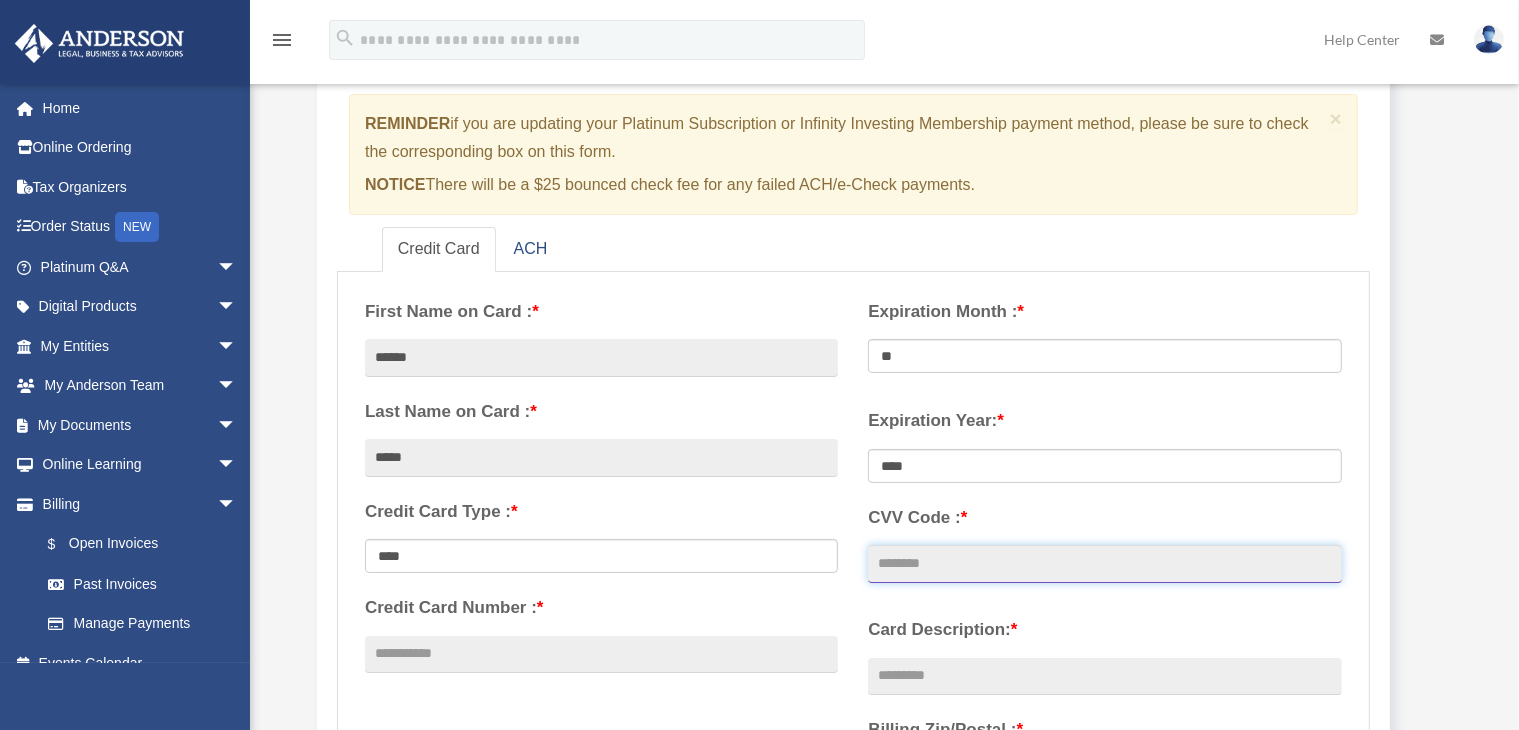 click on "CVV Code : *" at bounding box center (1104, 564) 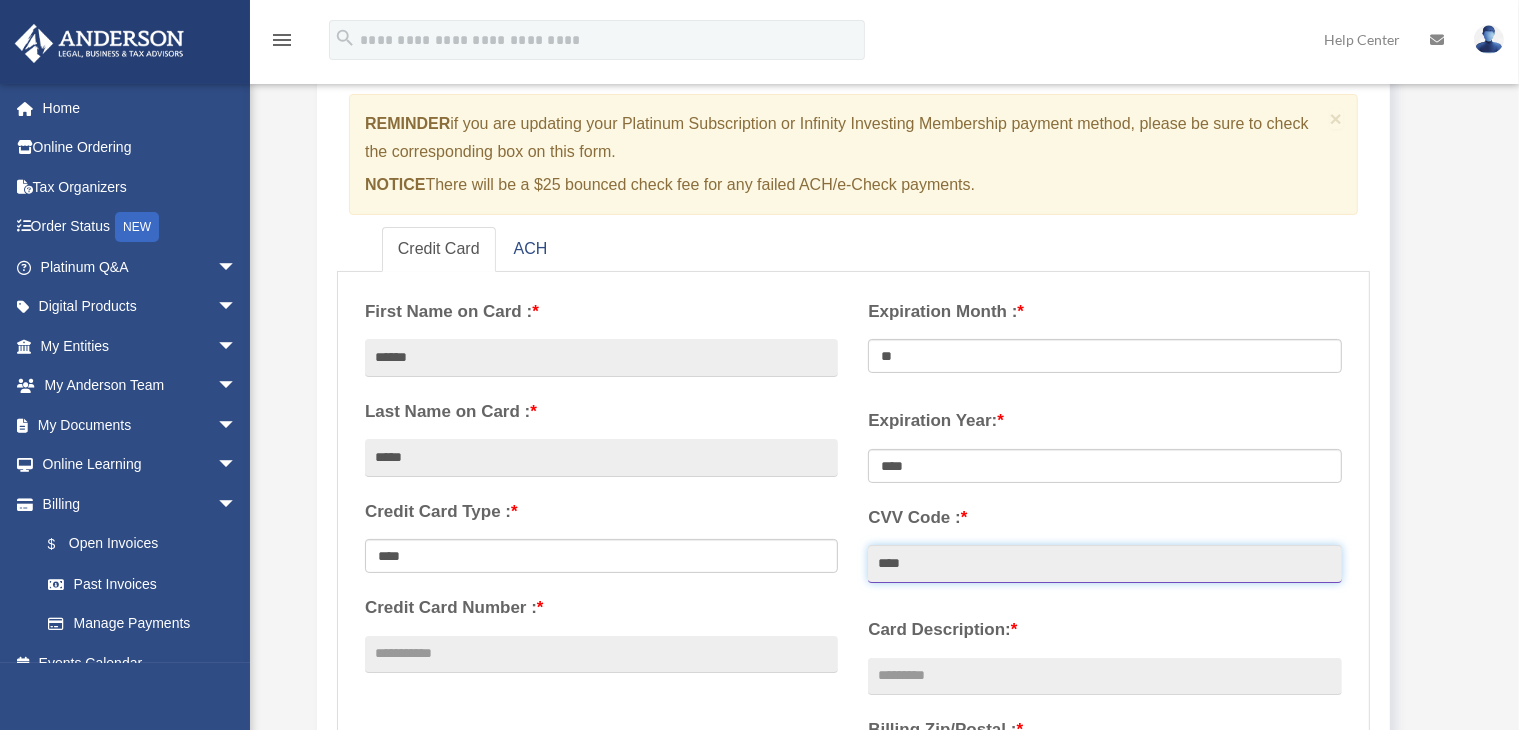 click on "****" at bounding box center (1104, 564) 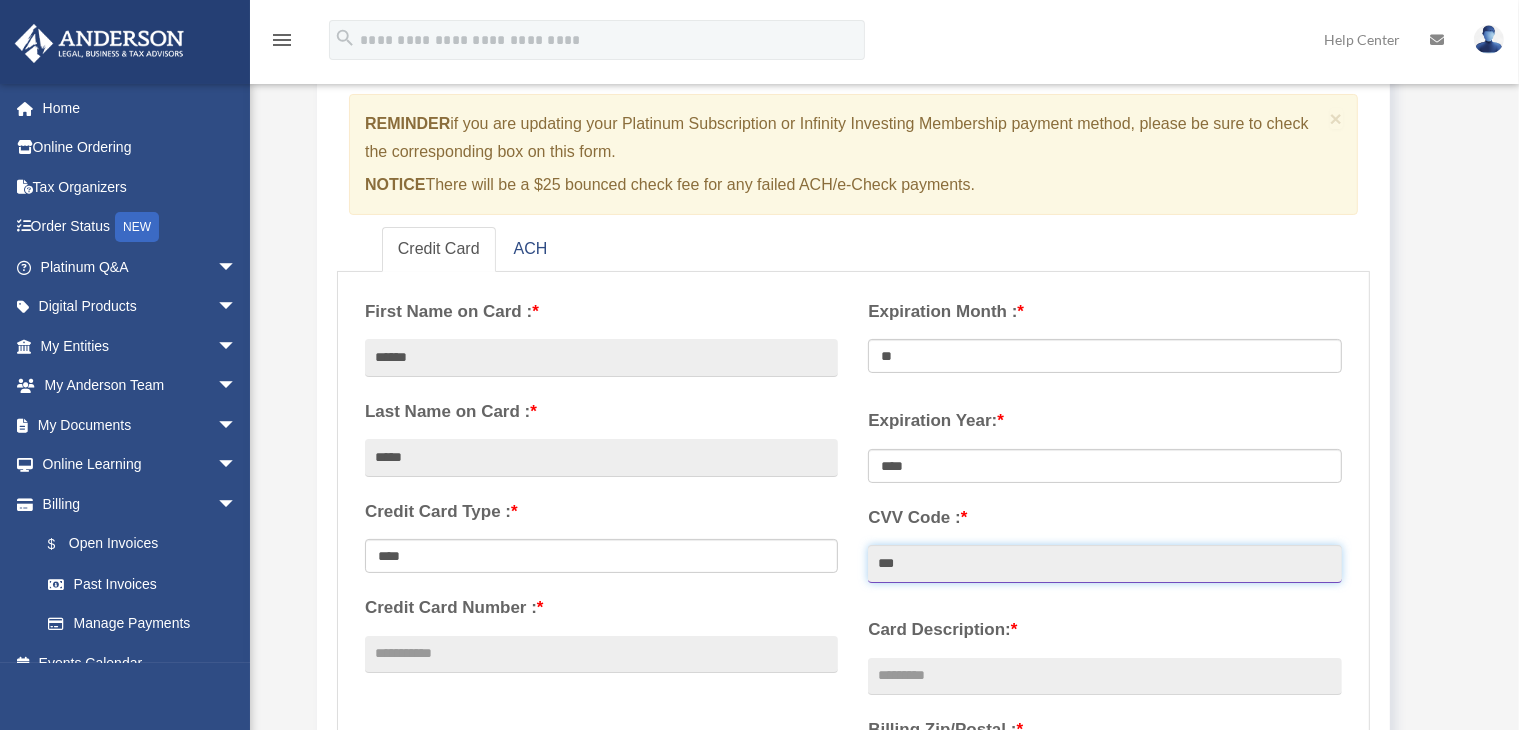 type on "***" 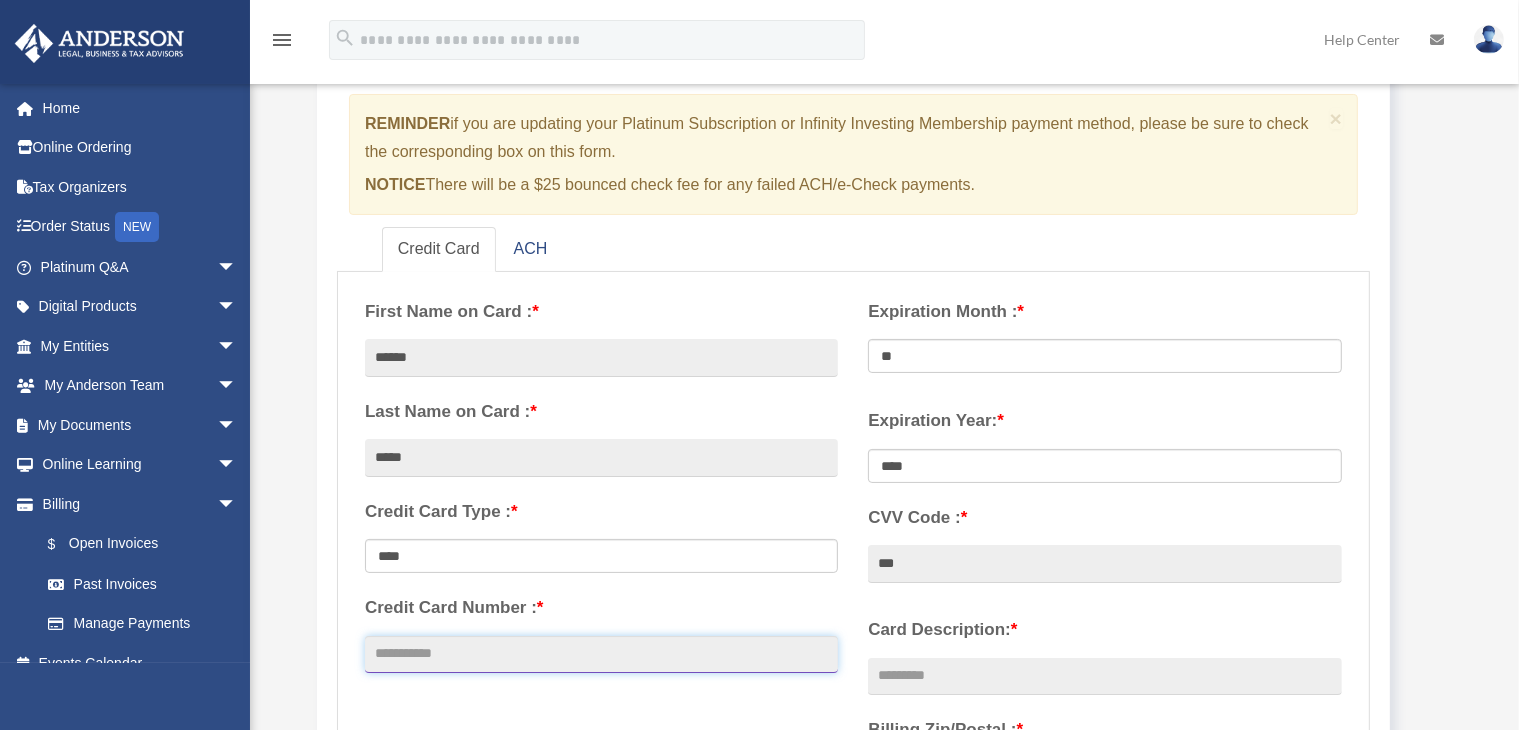 click on "Credit Card Number : *" at bounding box center (601, 655) 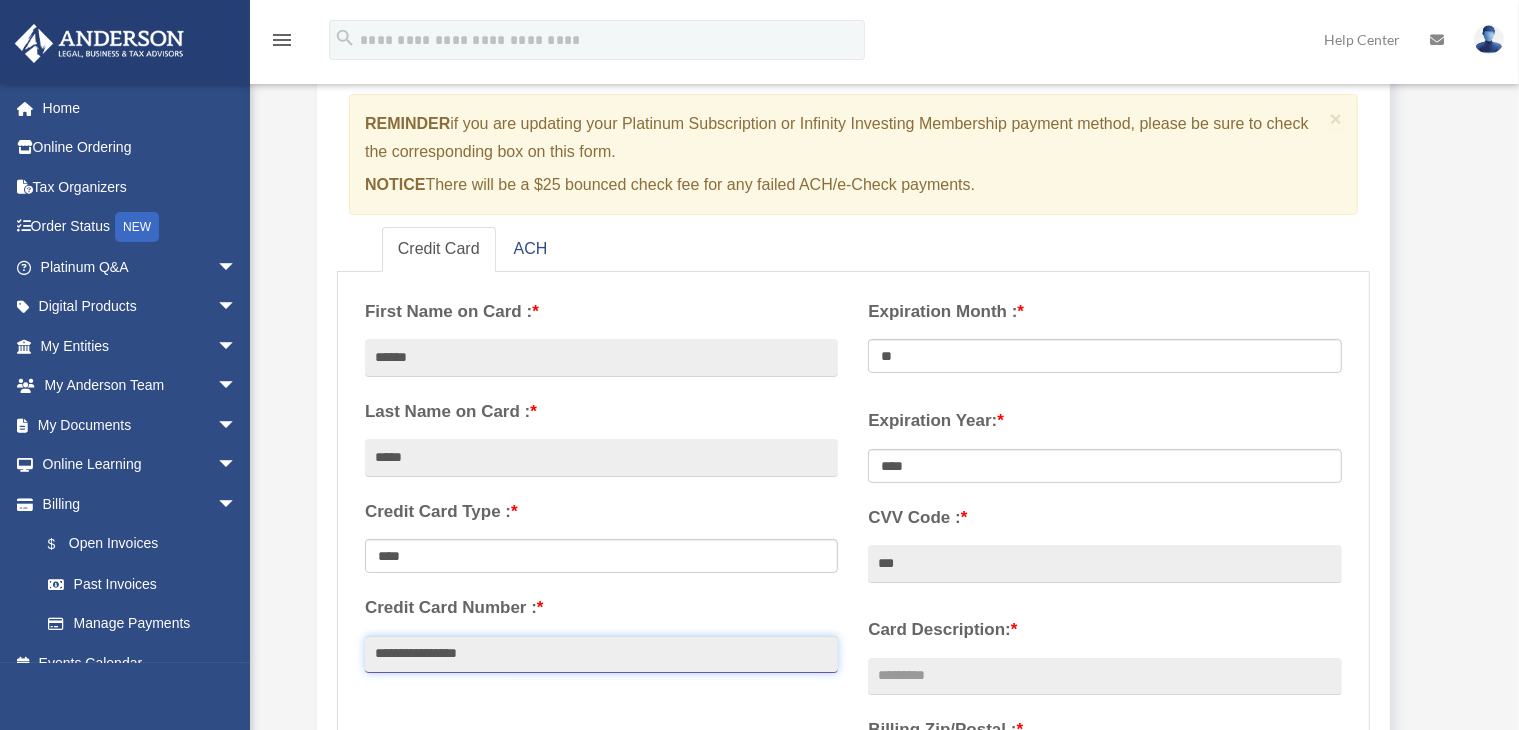type on "**********" 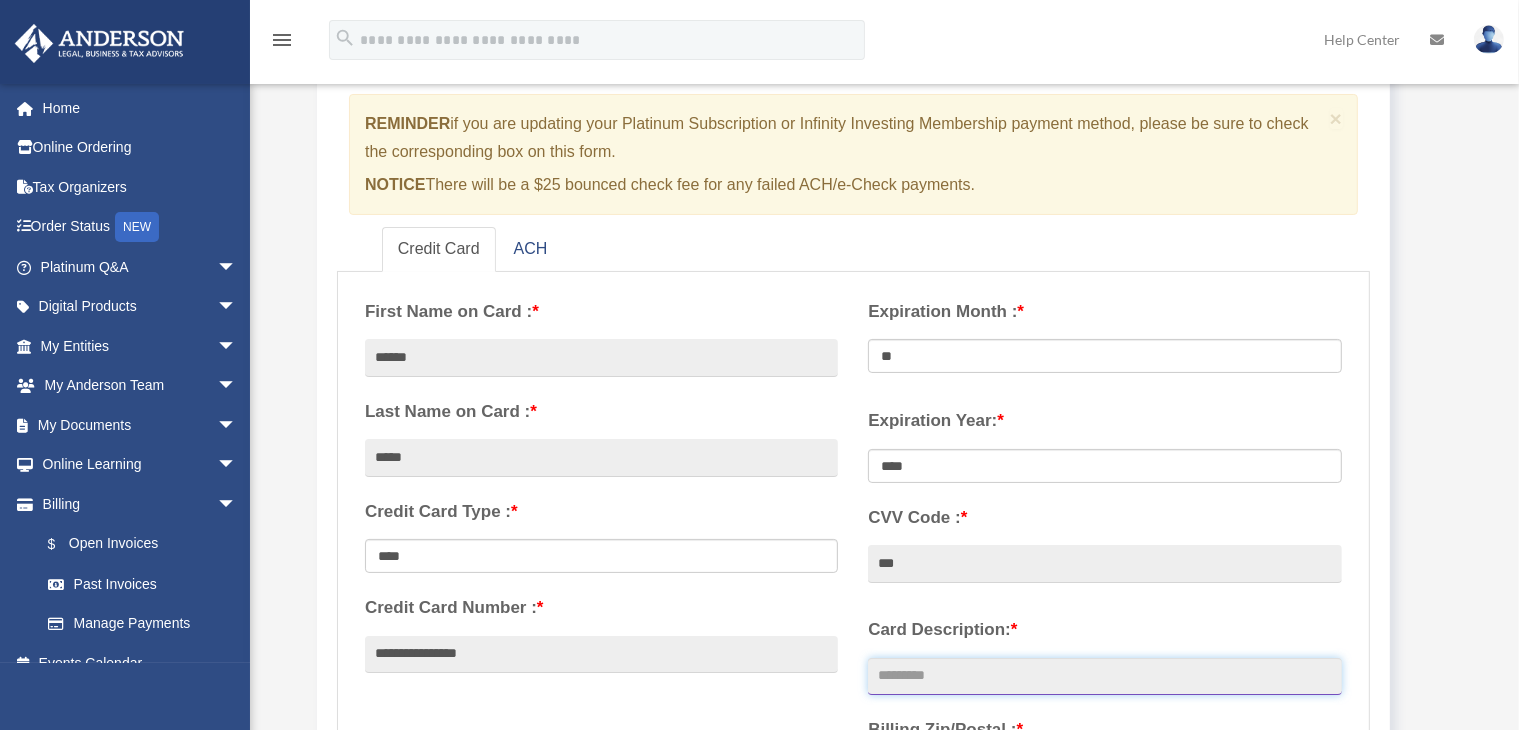 click on "Card Description: *" at bounding box center (1104, 677) 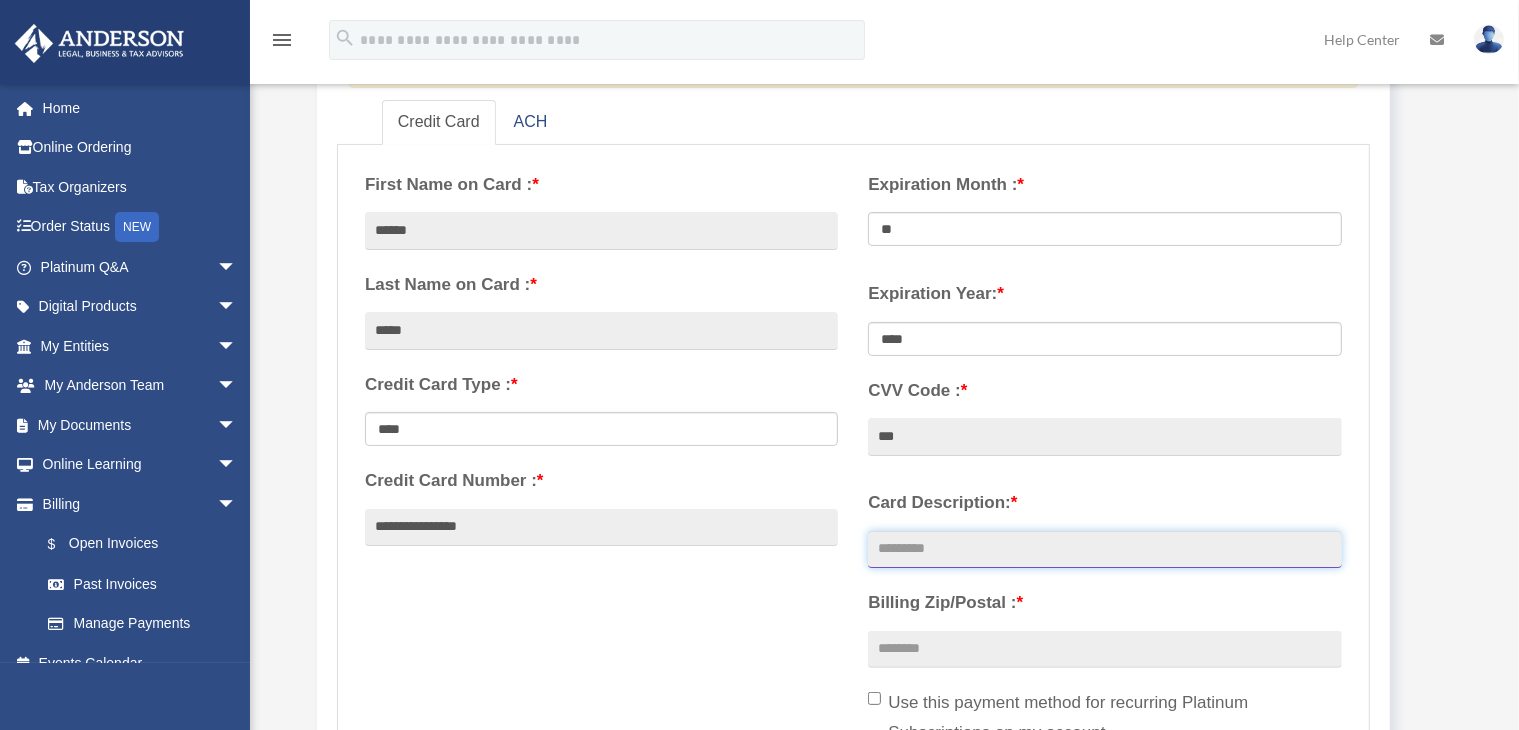 scroll, scrollTop: 327, scrollLeft: 0, axis: vertical 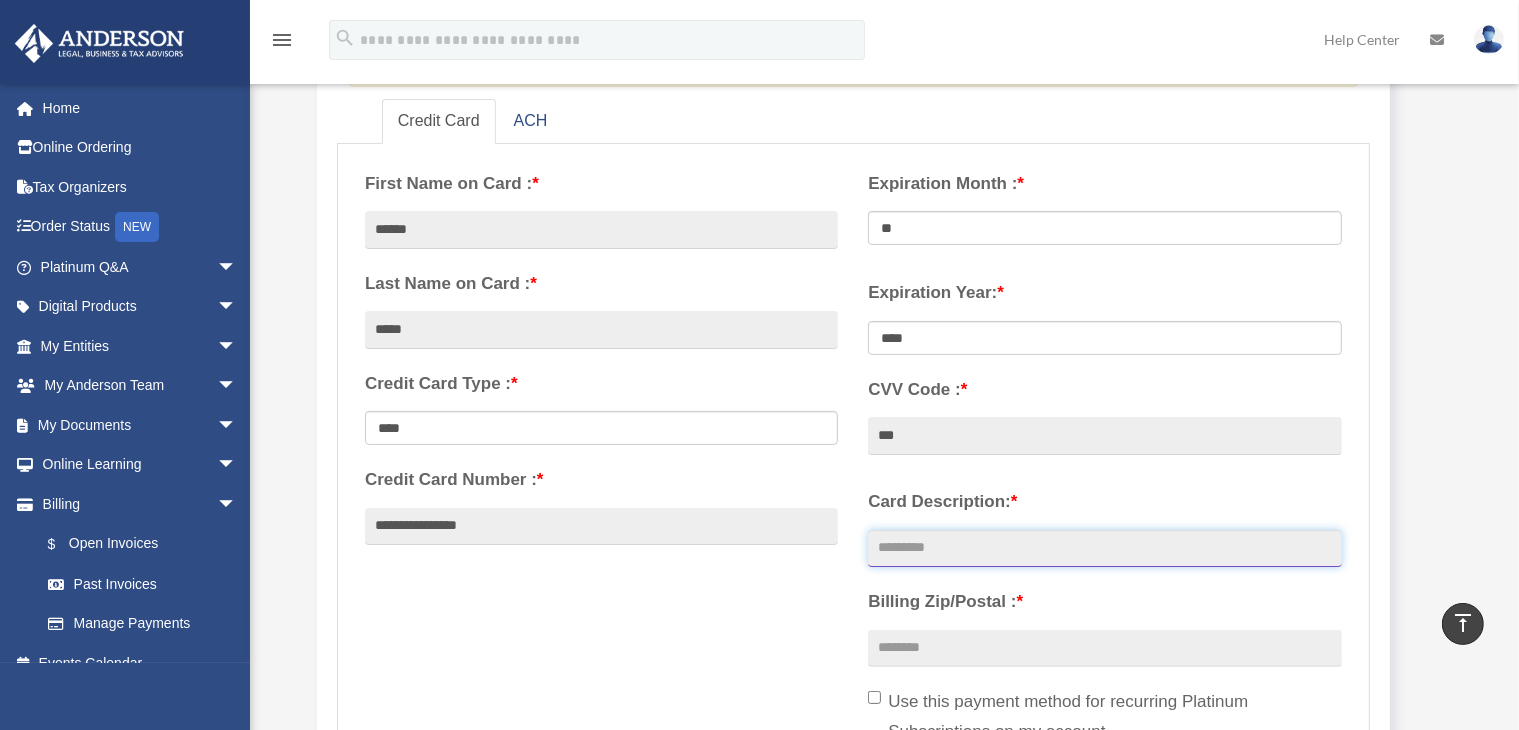 click on "Card Description: *" at bounding box center (1104, 549) 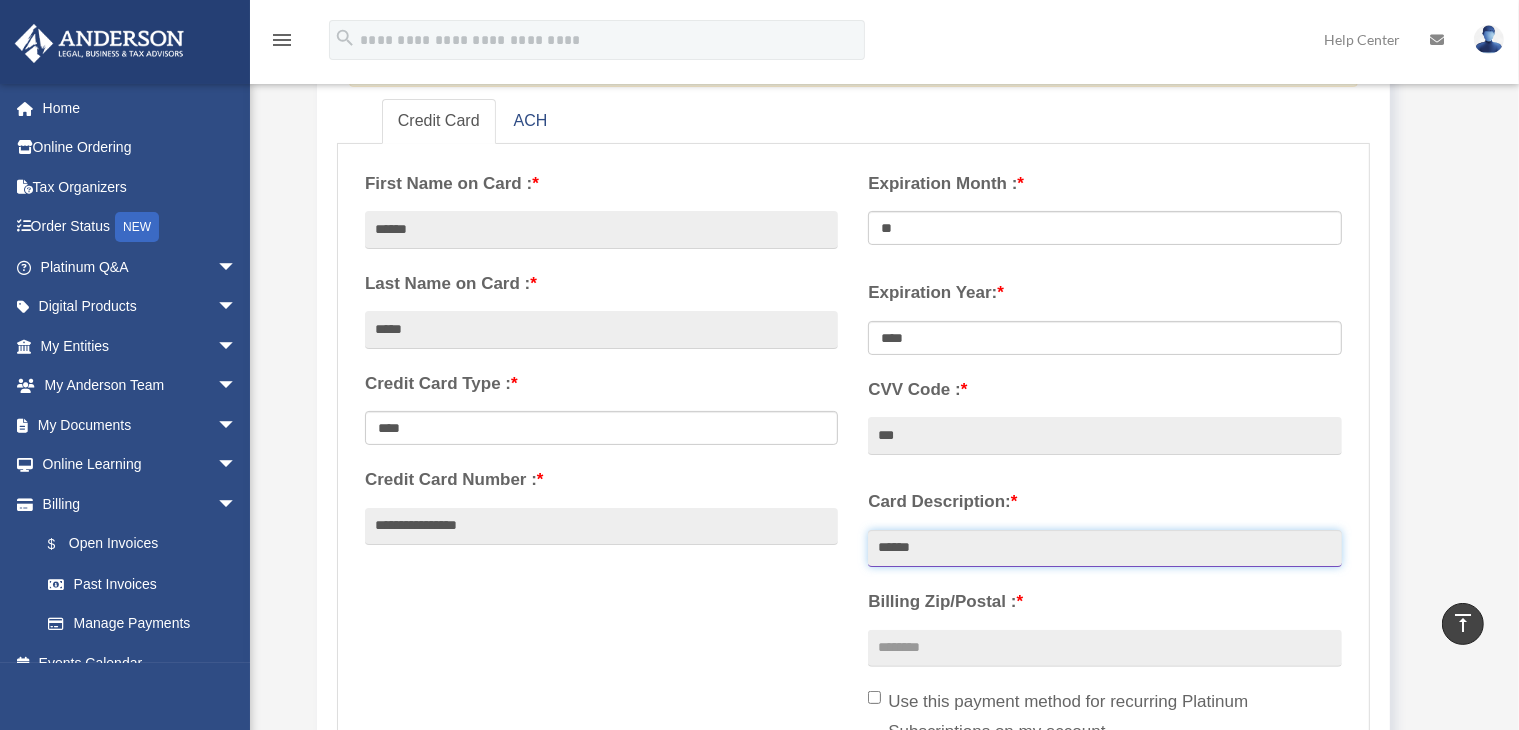 type on "******" 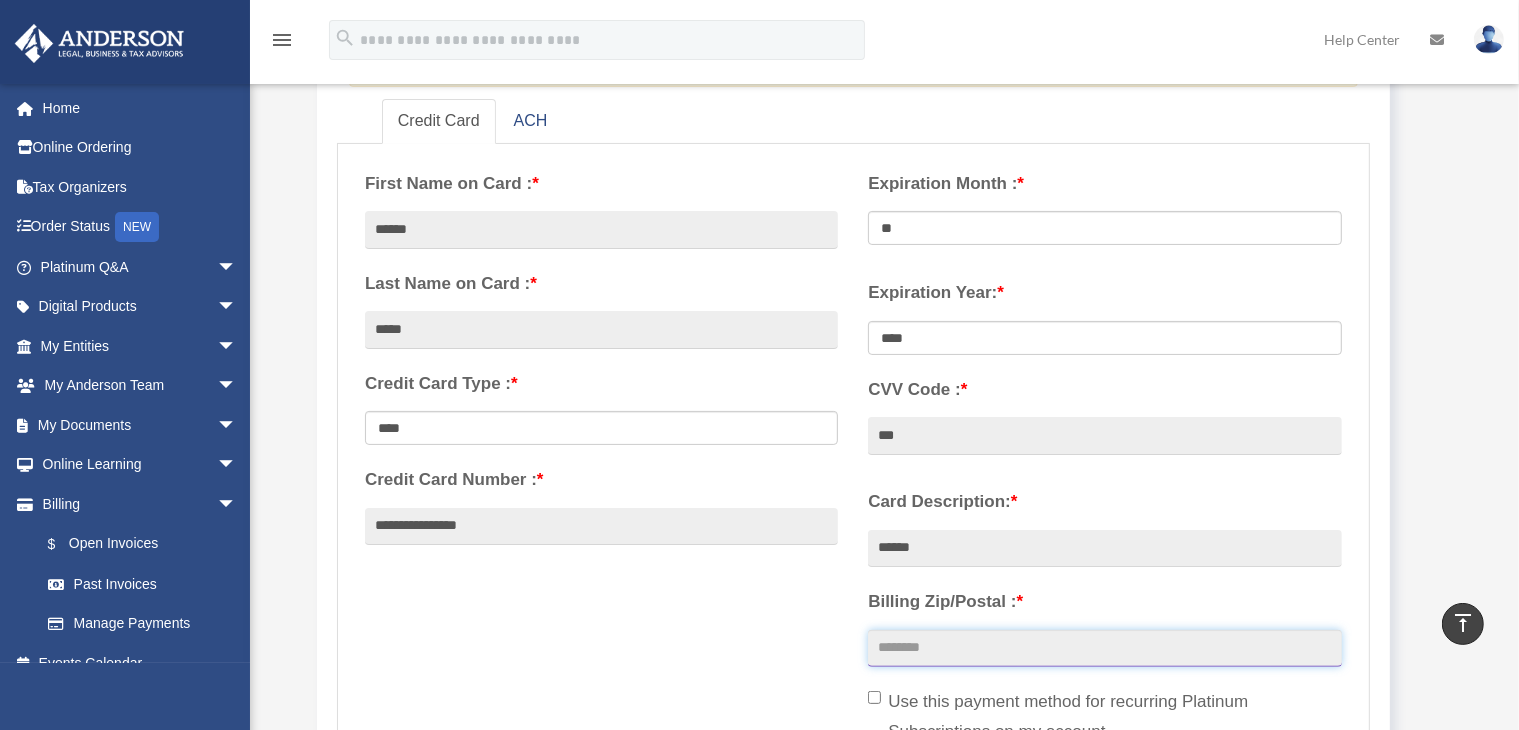 click on "Billing Zip/Postal : *" at bounding box center (1104, 649) 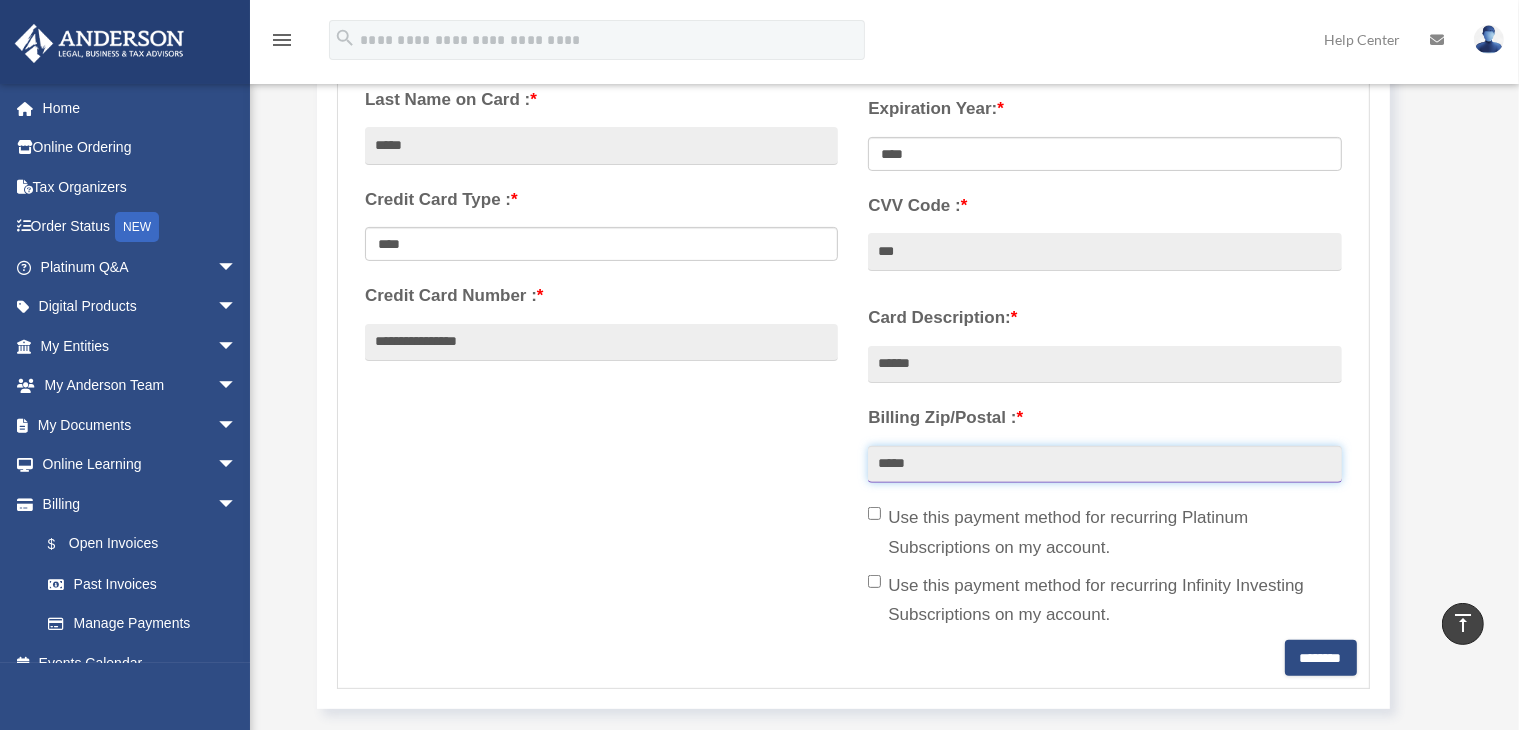 scroll, scrollTop: 516, scrollLeft: 0, axis: vertical 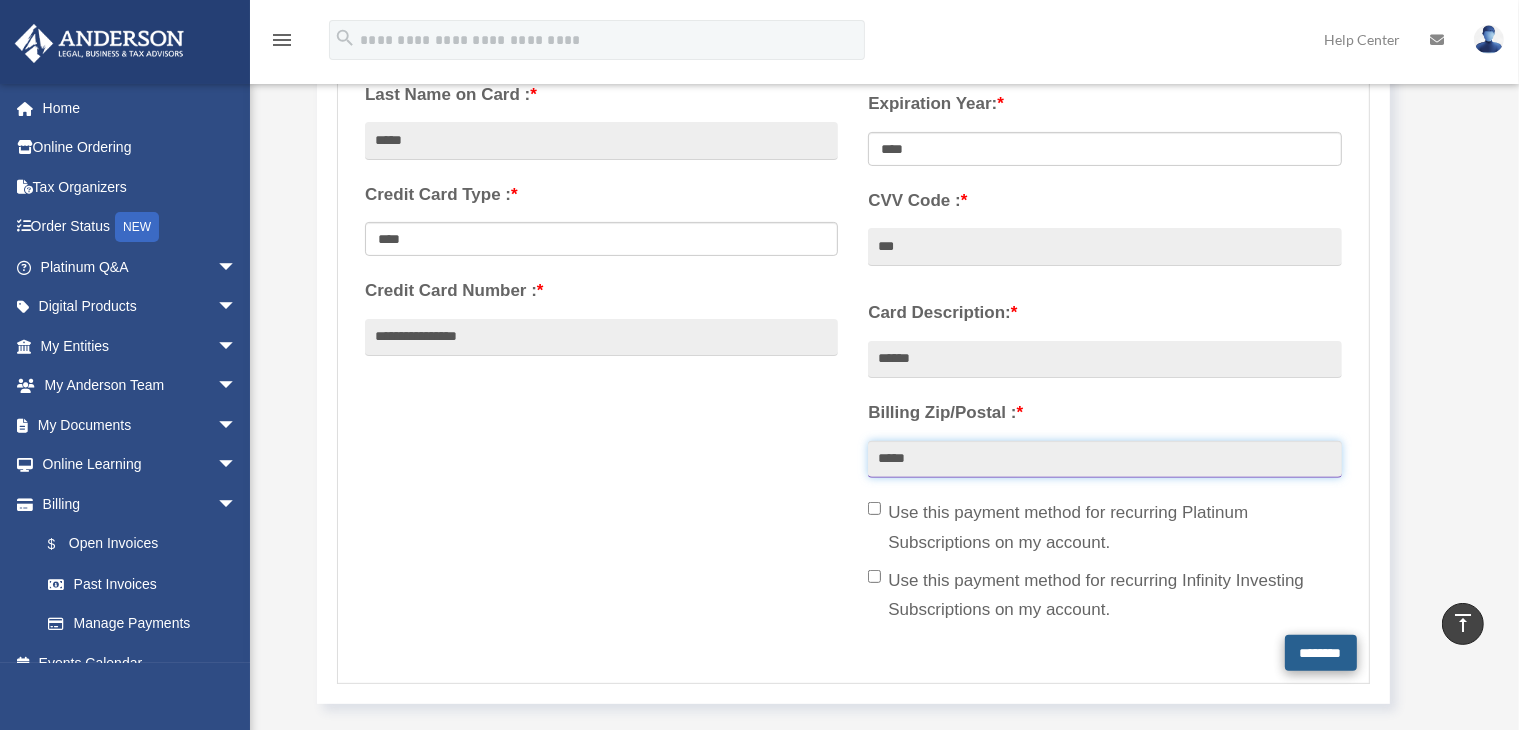 type on "*****" 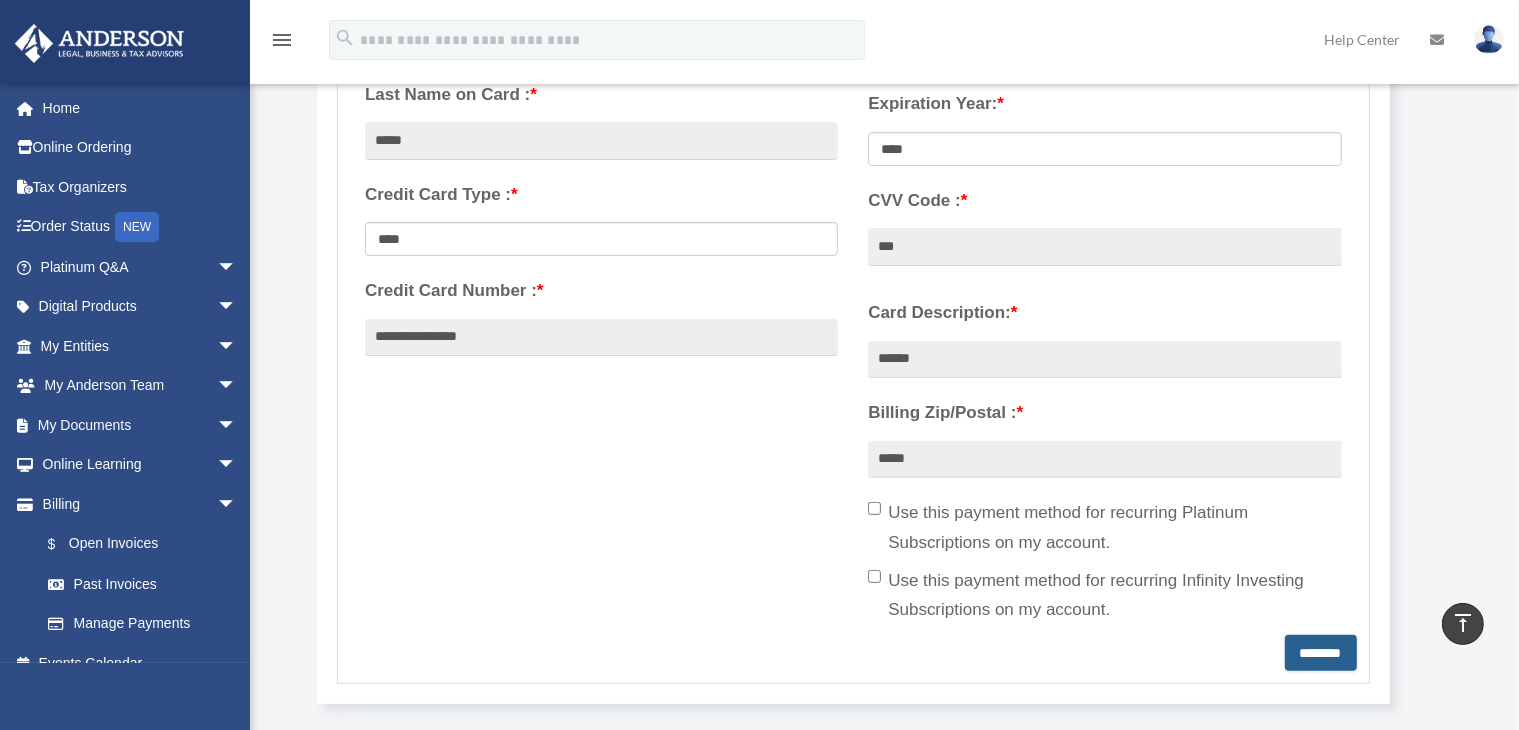 click on "********" at bounding box center (1321, 653) 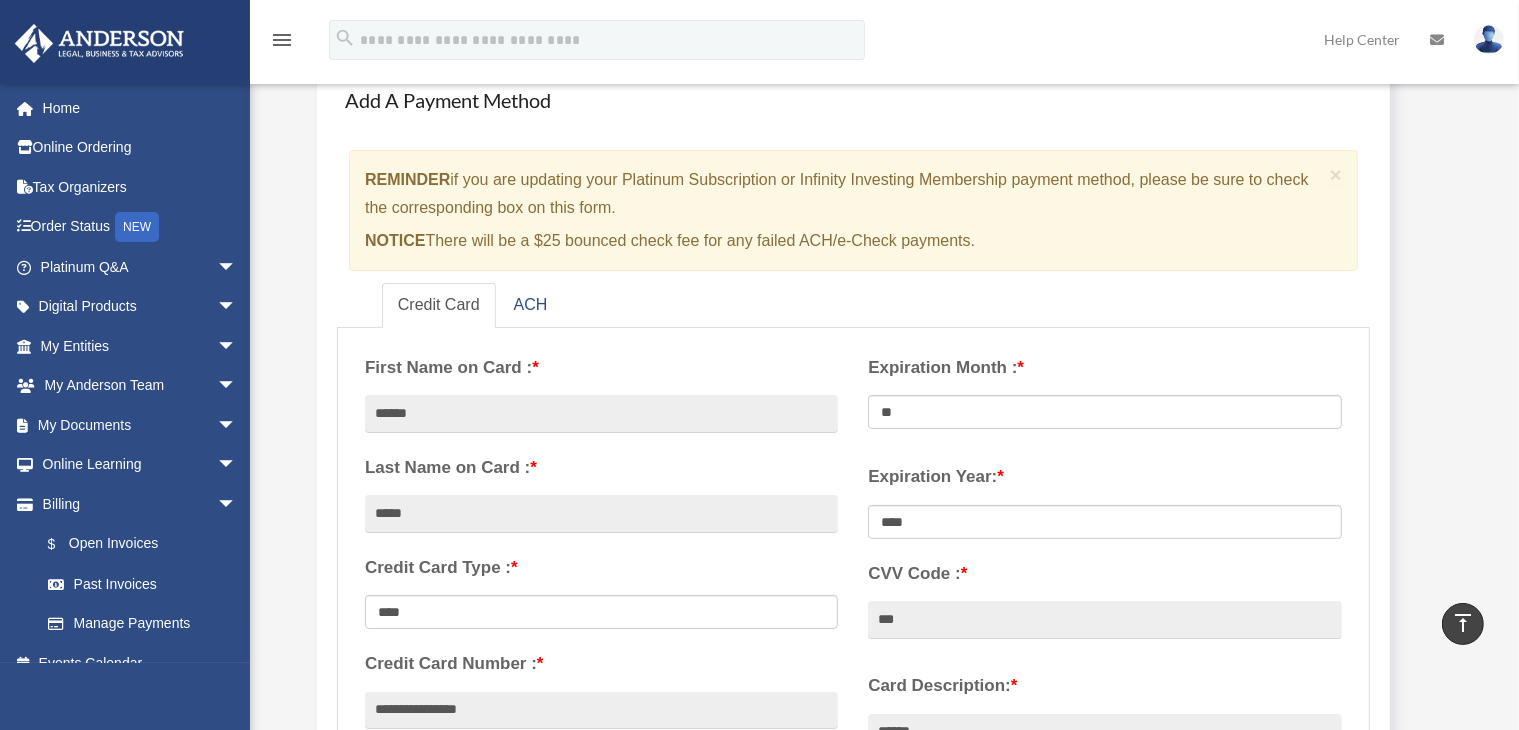 scroll, scrollTop: 142, scrollLeft: 0, axis: vertical 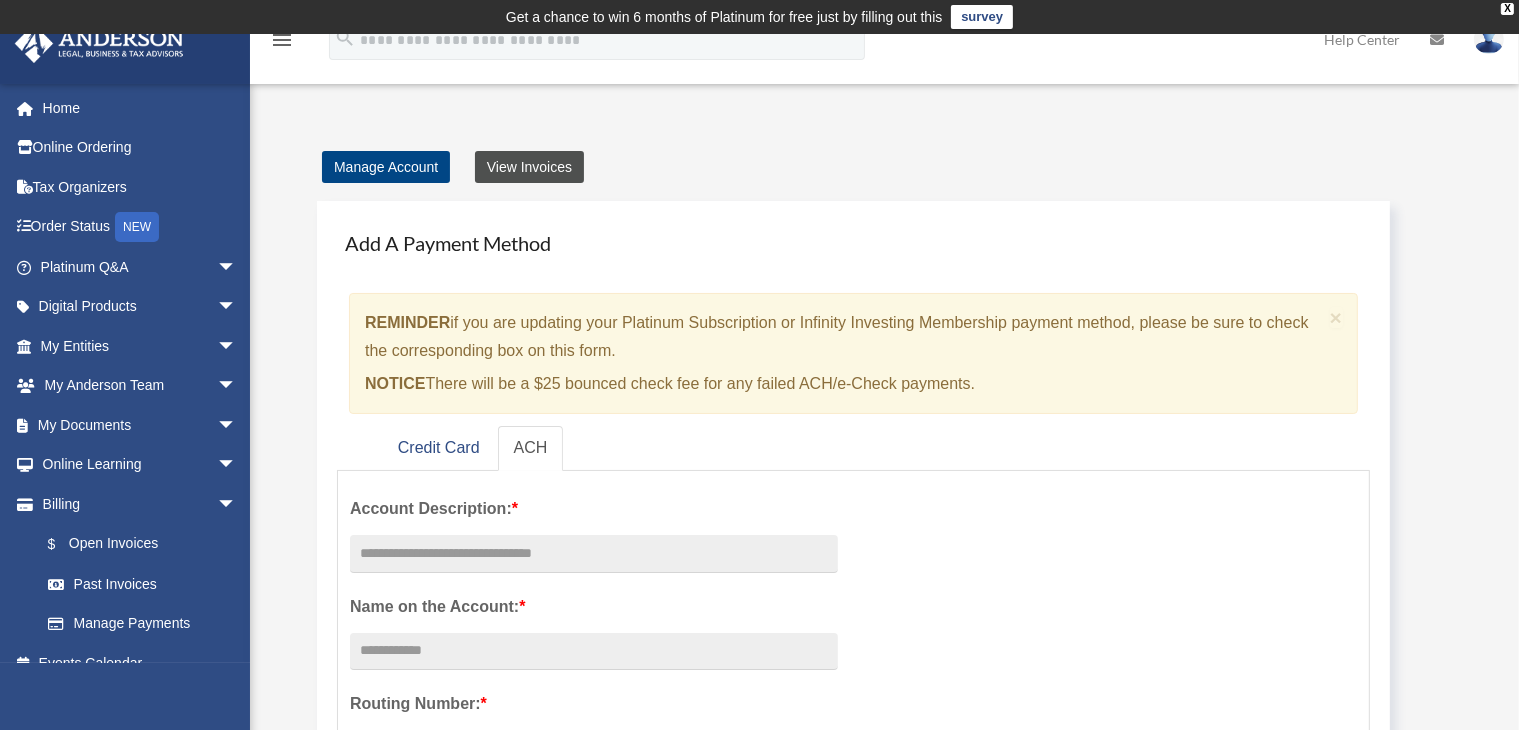 click on "View Invoices" at bounding box center [529, 167] 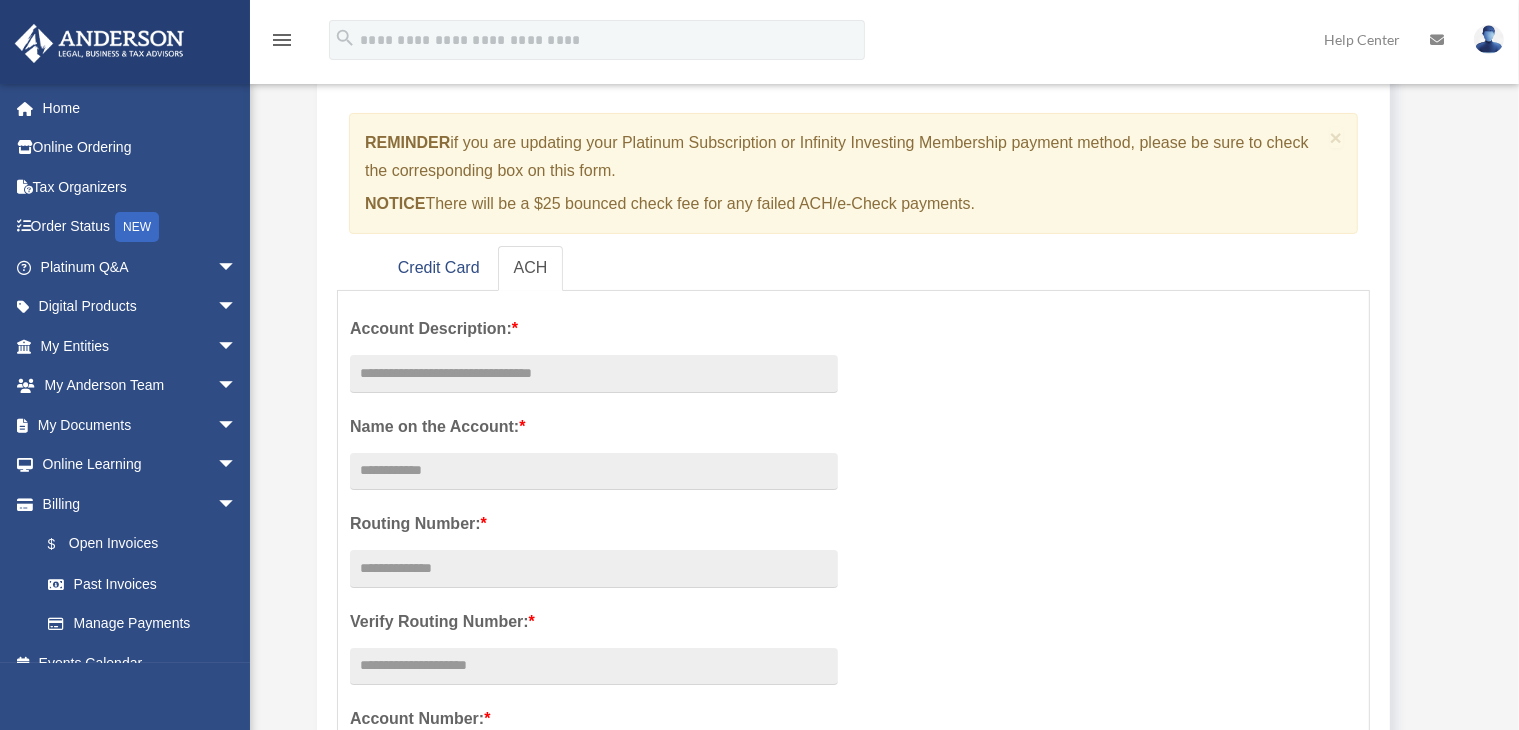 scroll, scrollTop: 188, scrollLeft: 0, axis: vertical 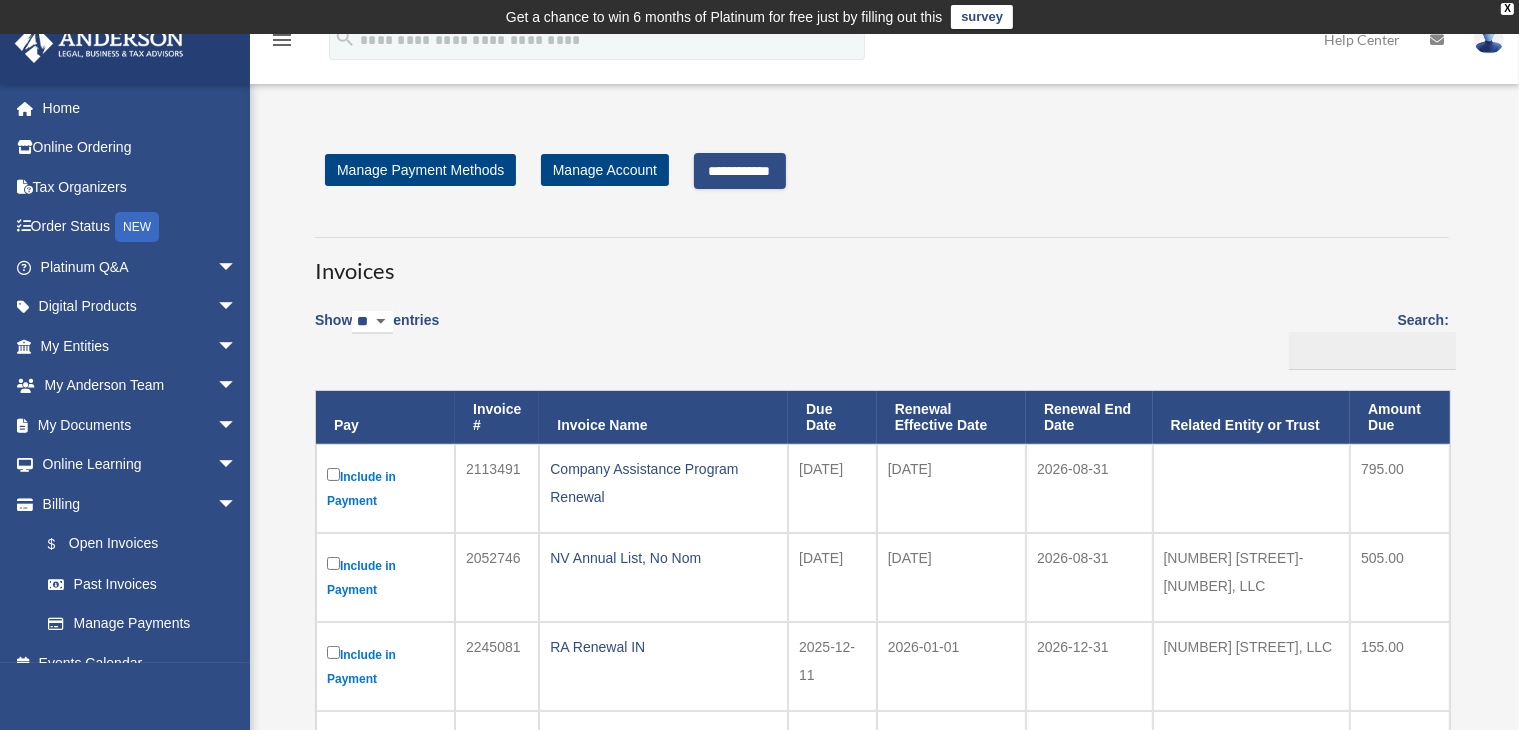 click on "**********" at bounding box center (740, 171) 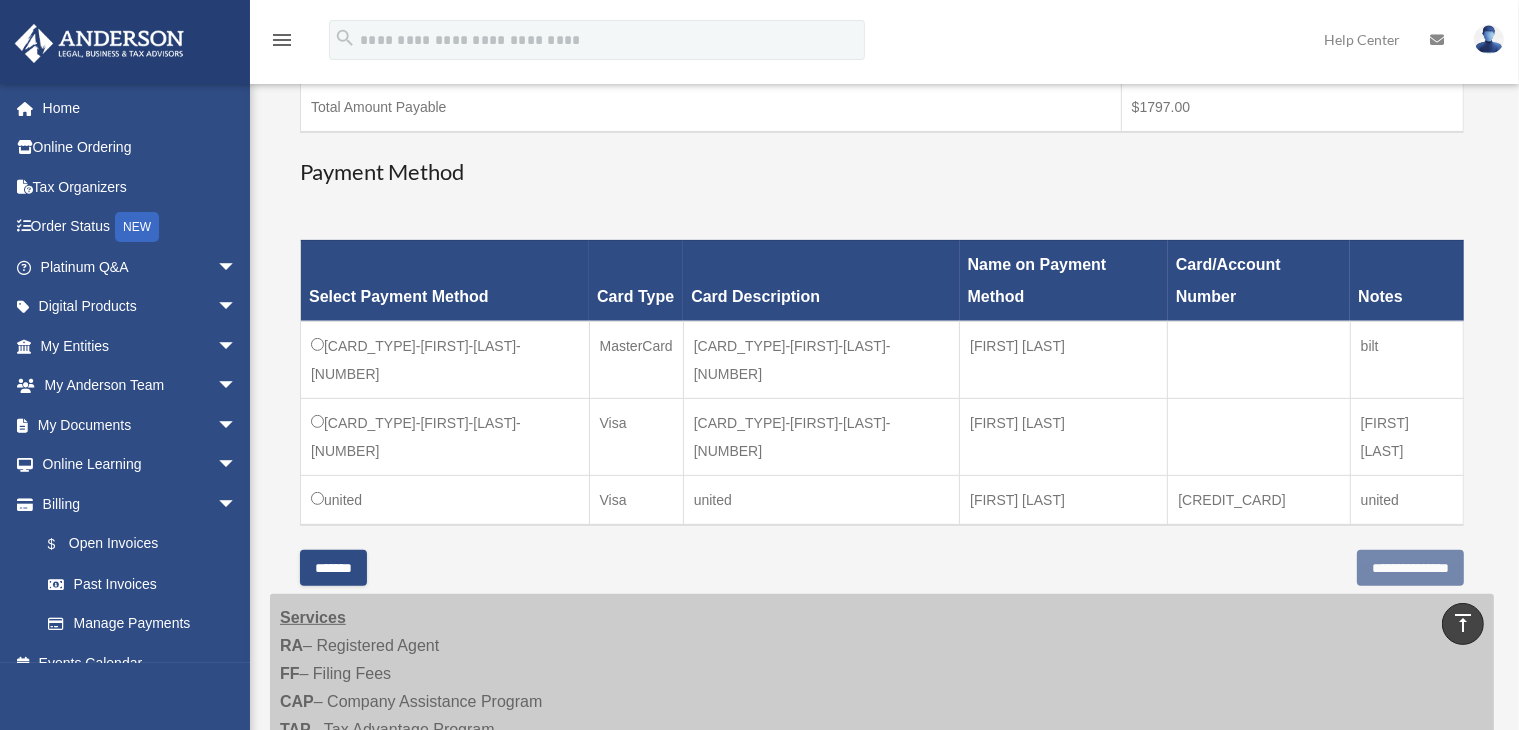 scroll, scrollTop: 708, scrollLeft: 0, axis: vertical 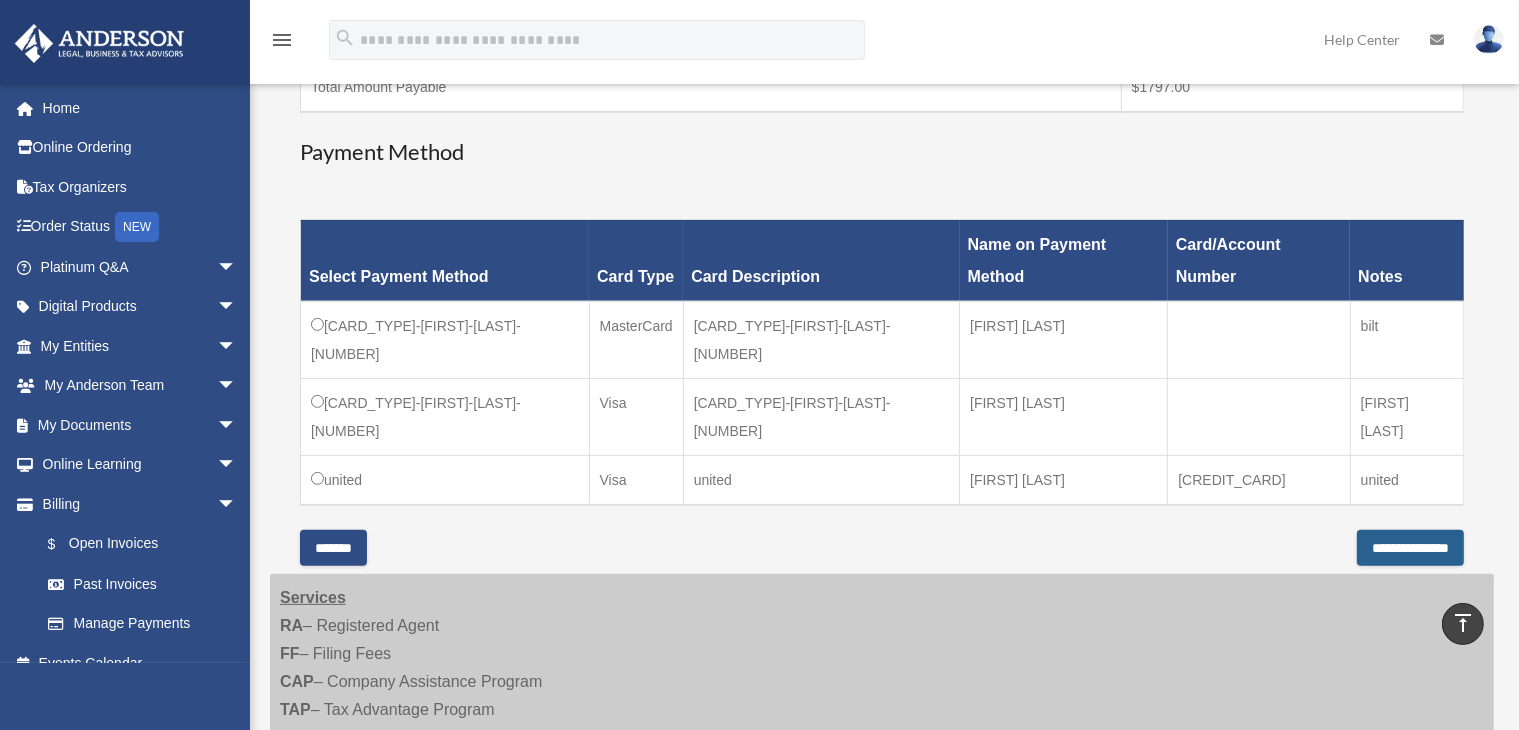 click on "**********" at bounding box center (1410, 548) 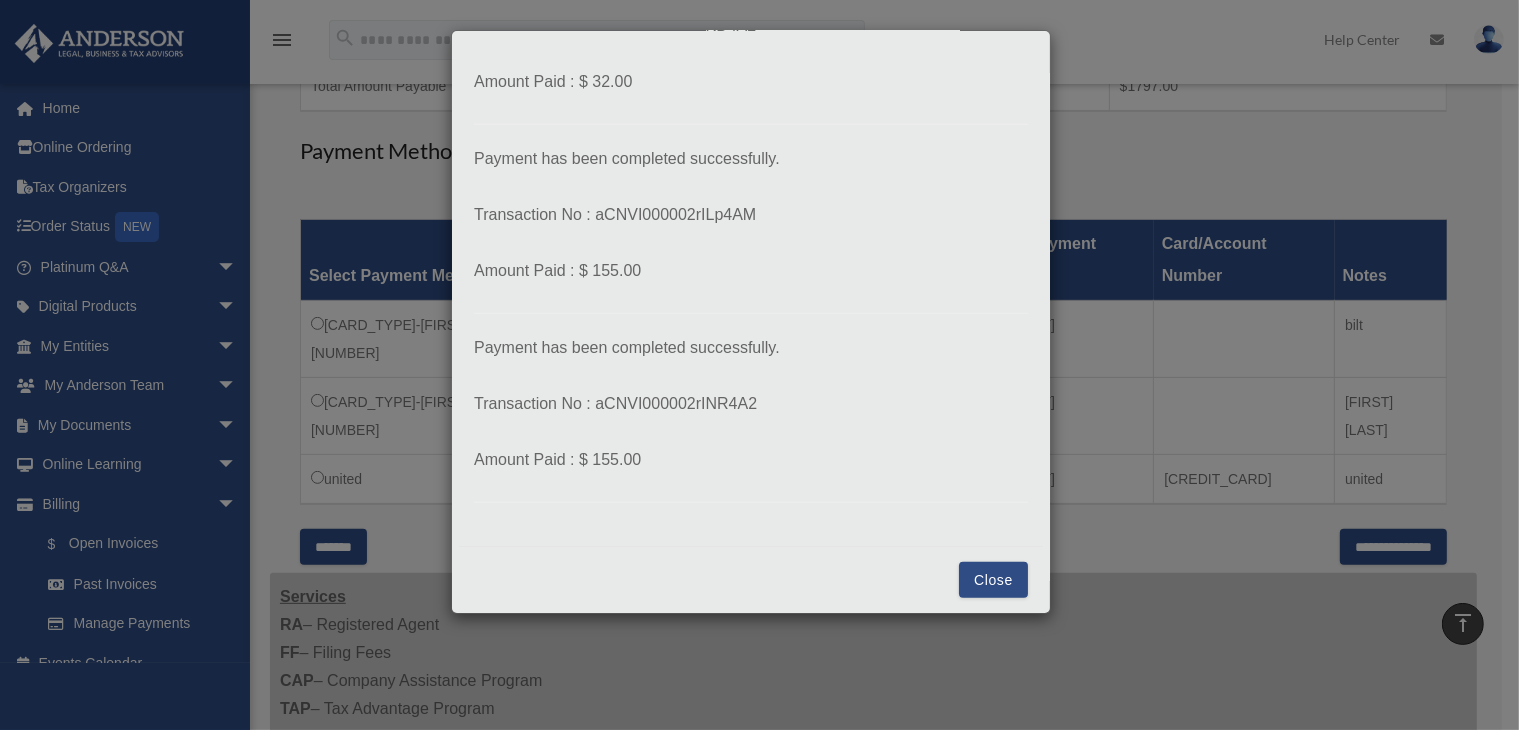 scroll, scrollTop: 725, scrollLeft: 0, axis: vertical 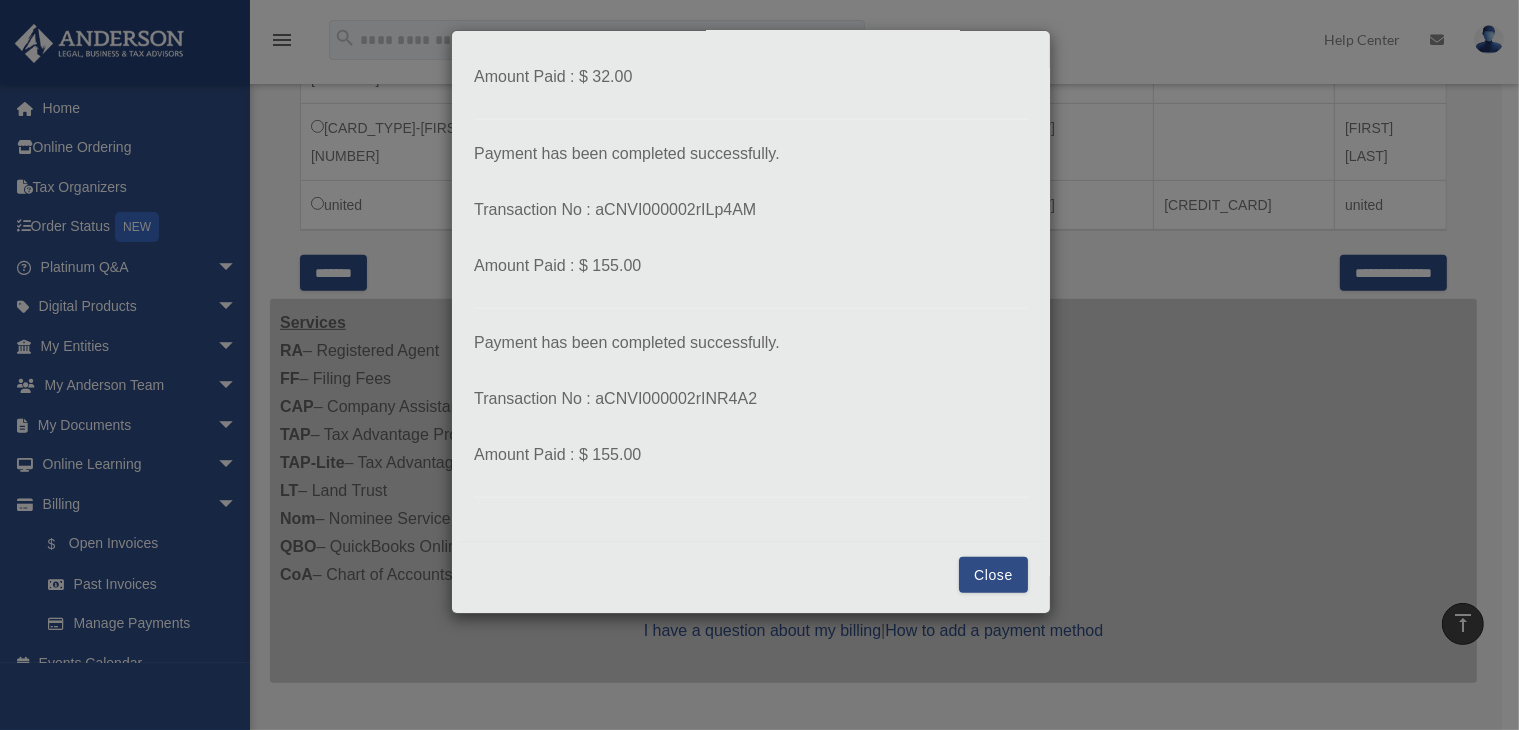 click on "Close" at bounding box center [993, 575] 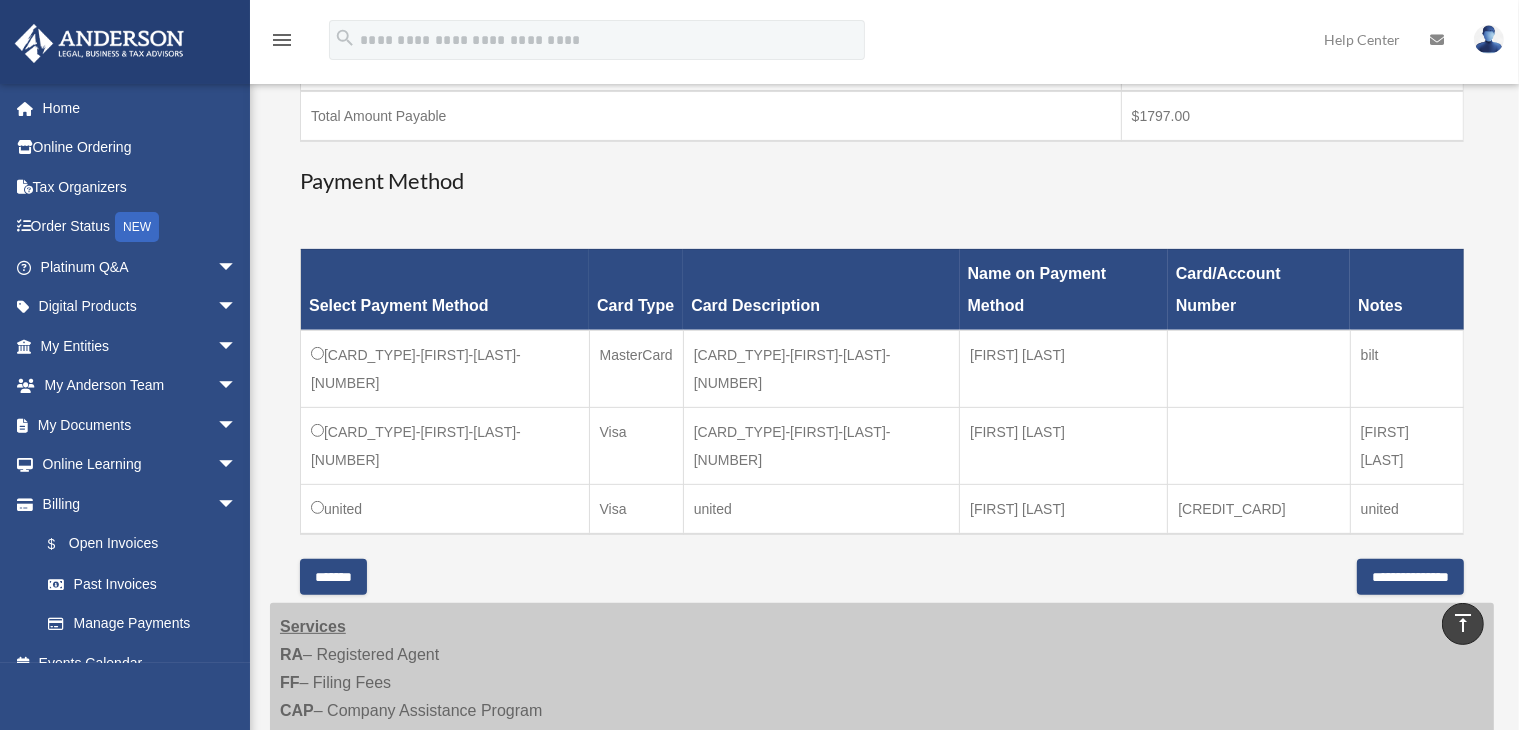 scroll, scrollTop: 696, scrollLeft: 0, axis: vertical 